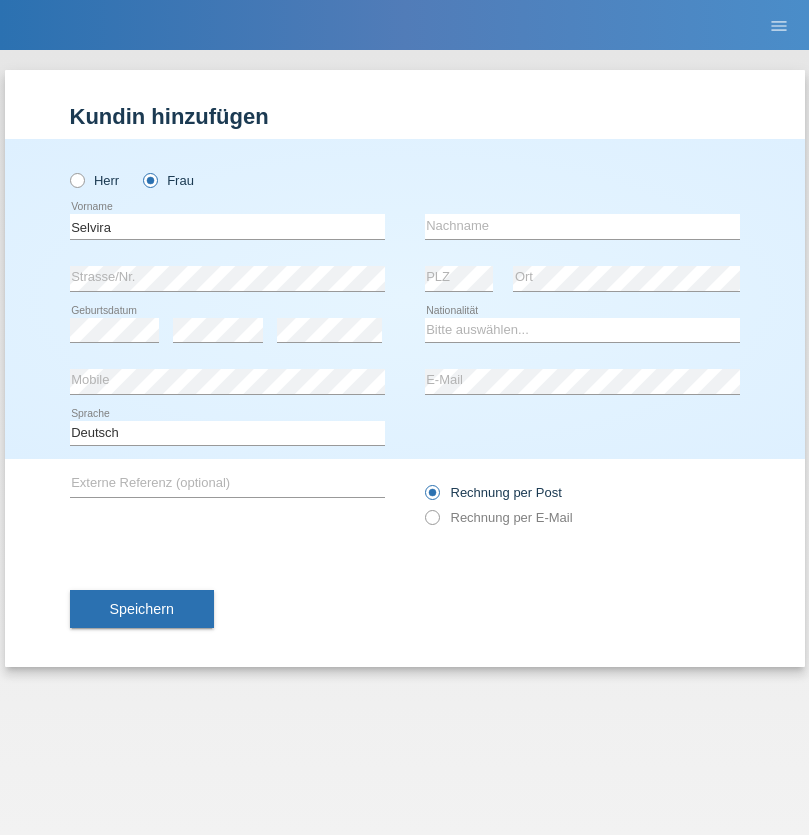 scroll, scrollTop: 0, scrollLeft: 0, axis: both 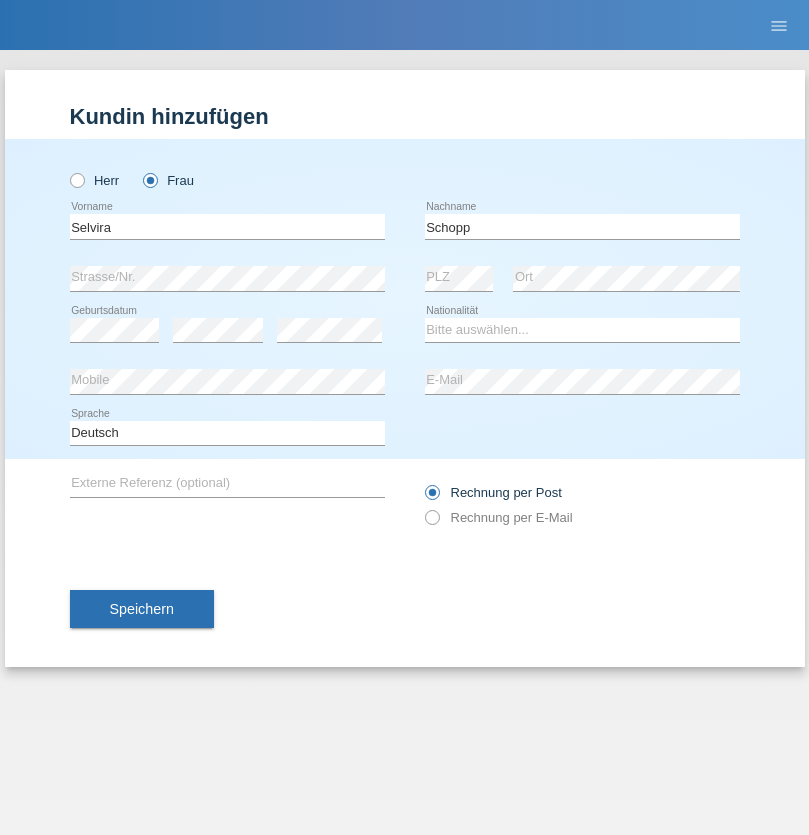 type on "Schopp" 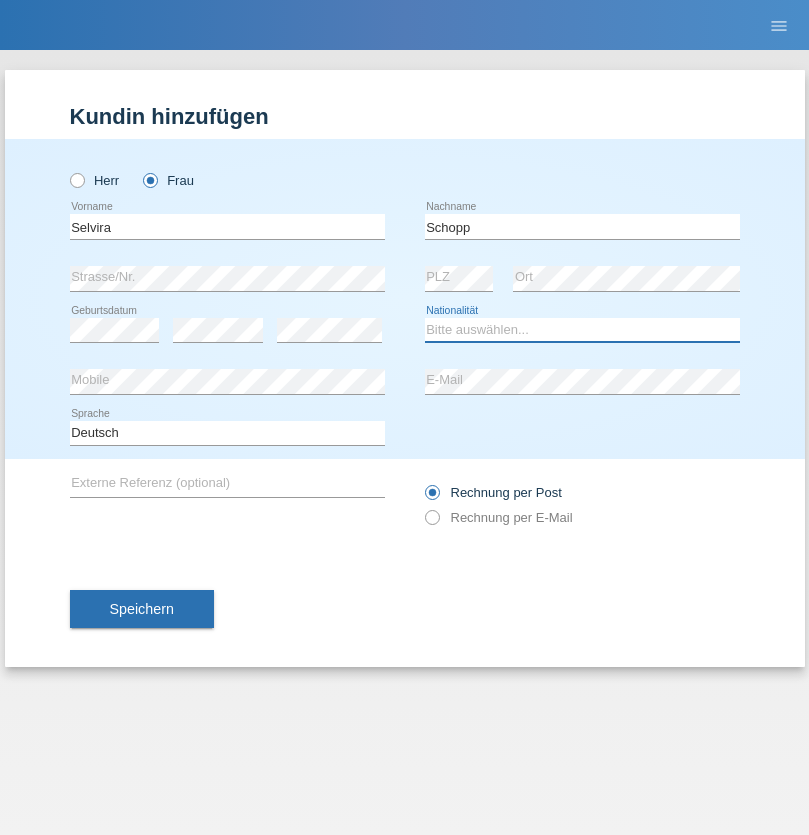 select on "CH" 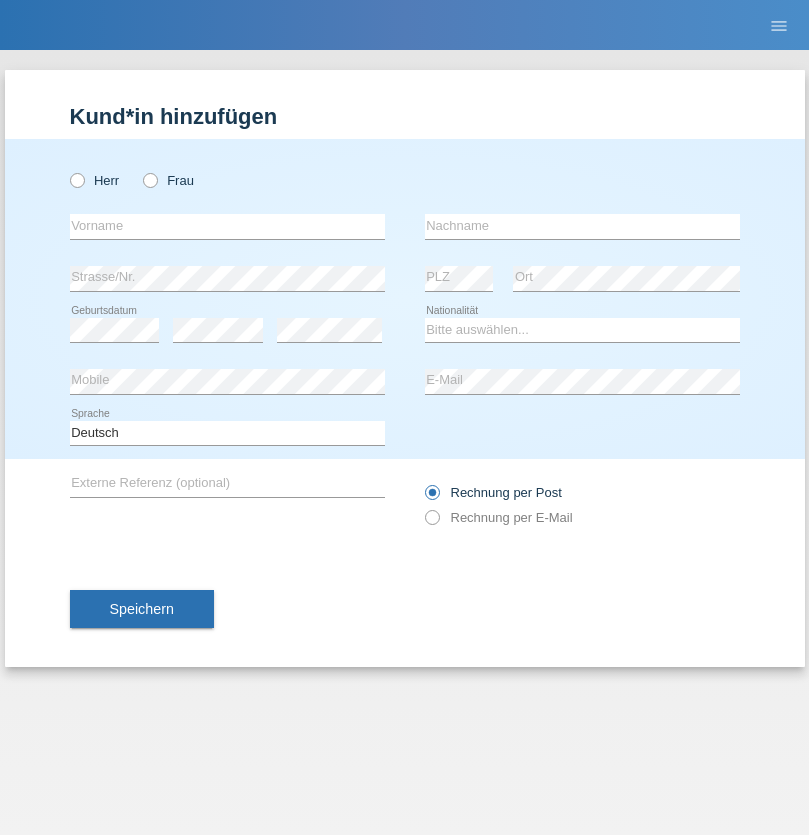 scroll, scrollTop: 0, scrollLeft: 0, axis: both 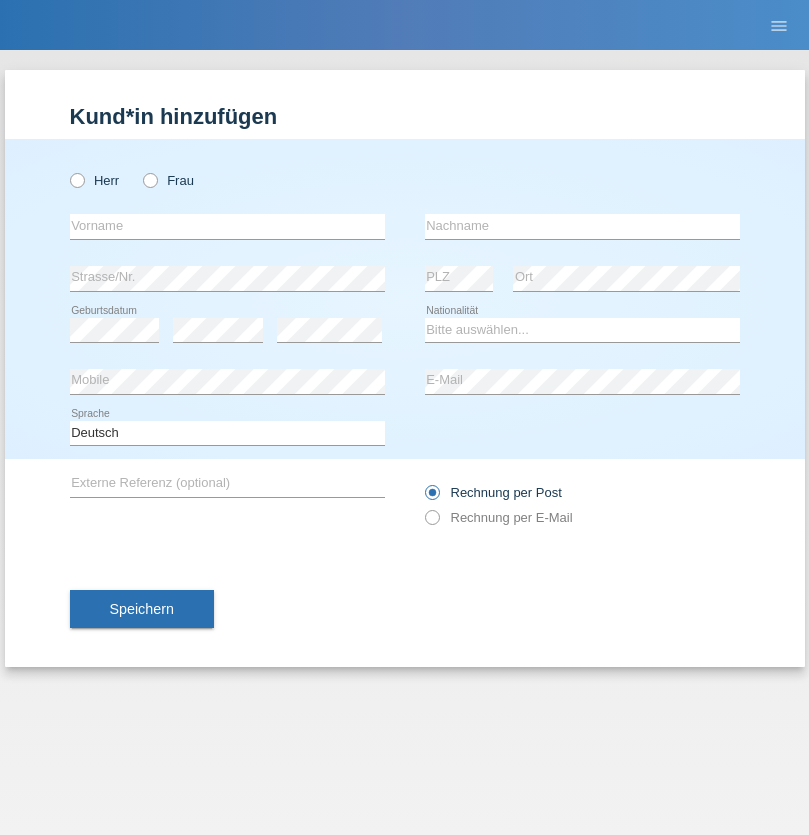 radio on "true" 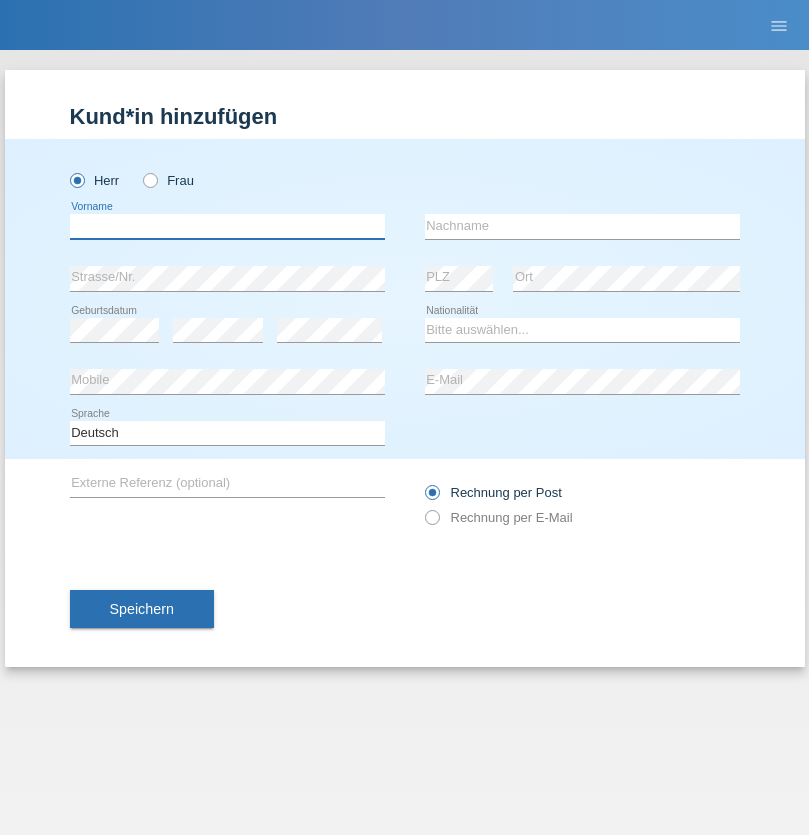 click at bounding box center (227, 226) 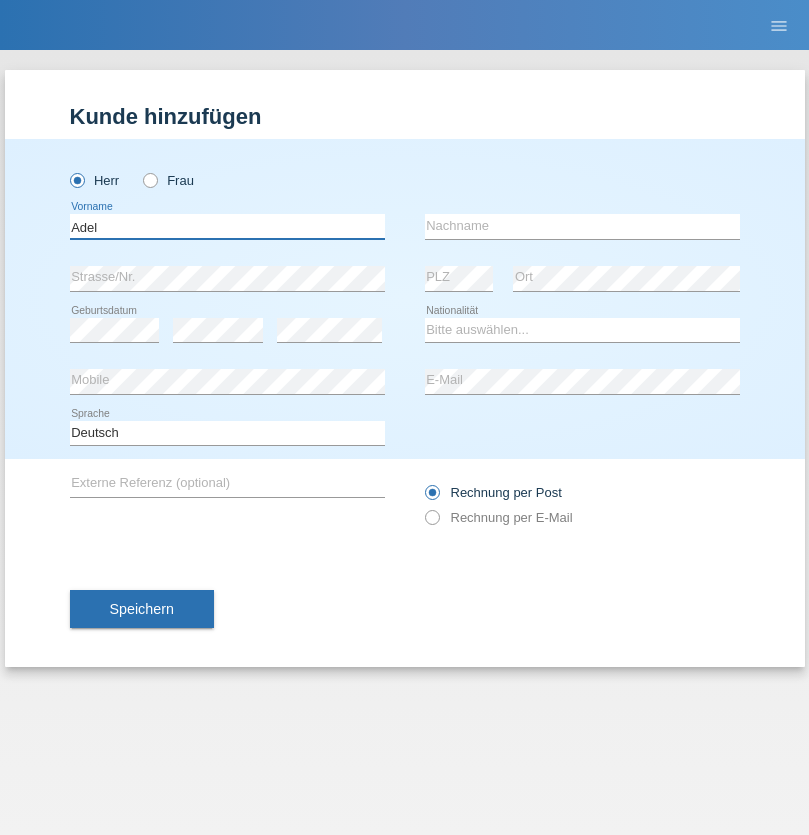 type on "Adel" 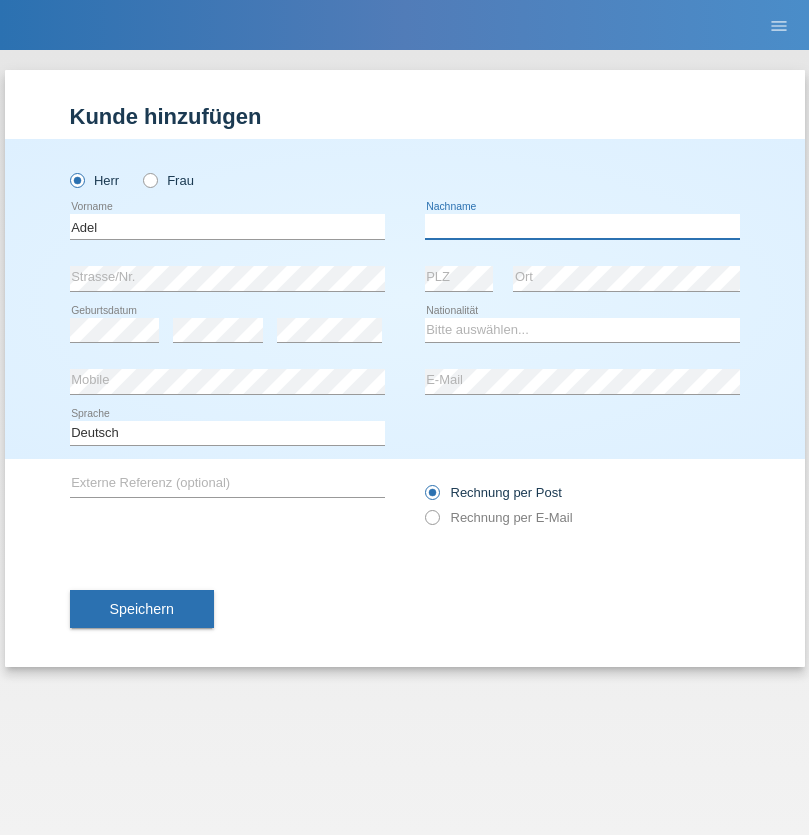 click at bounding box center [582, 226] 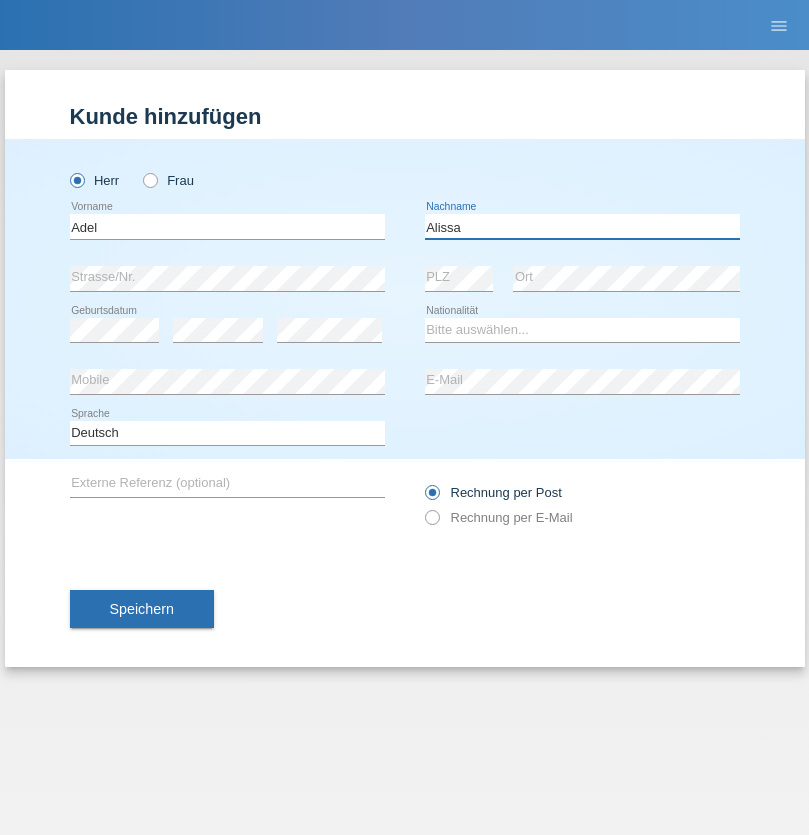 type on "Alissa" 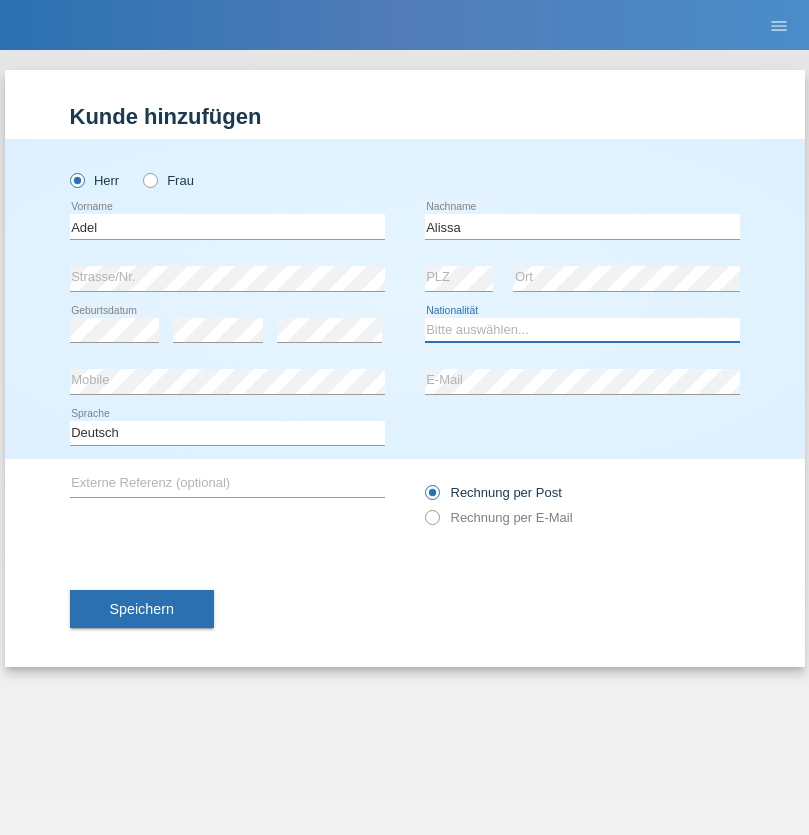 select on "SY" 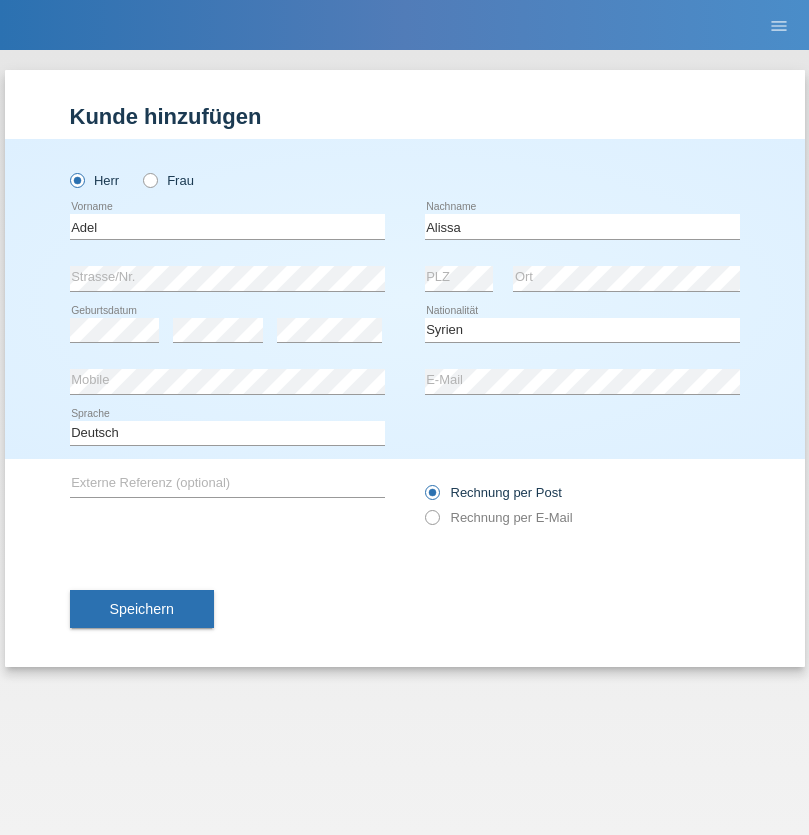 select on "C" 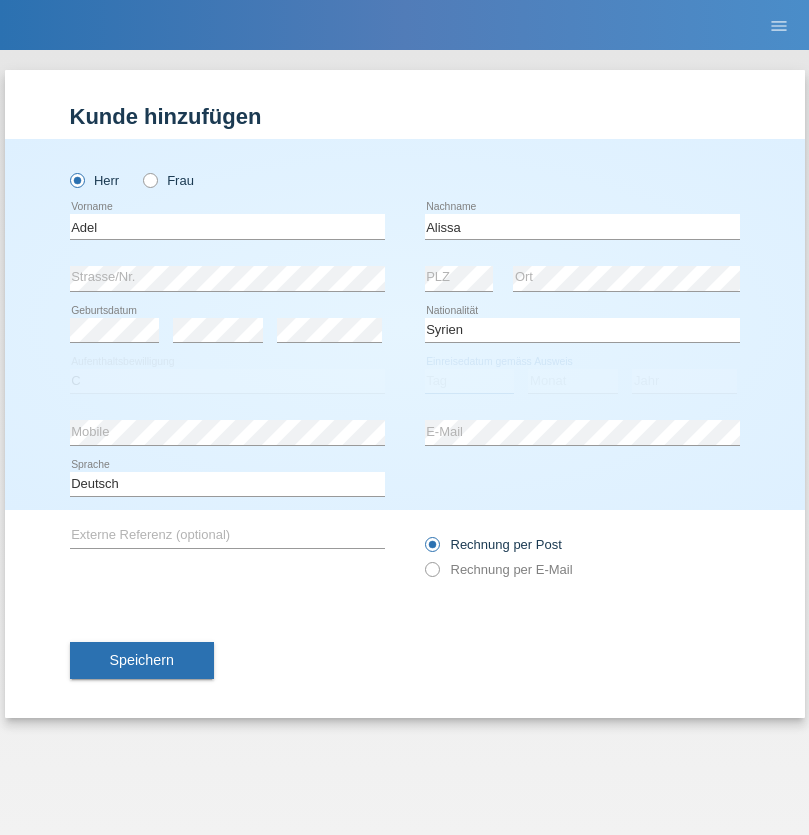 select on "20" 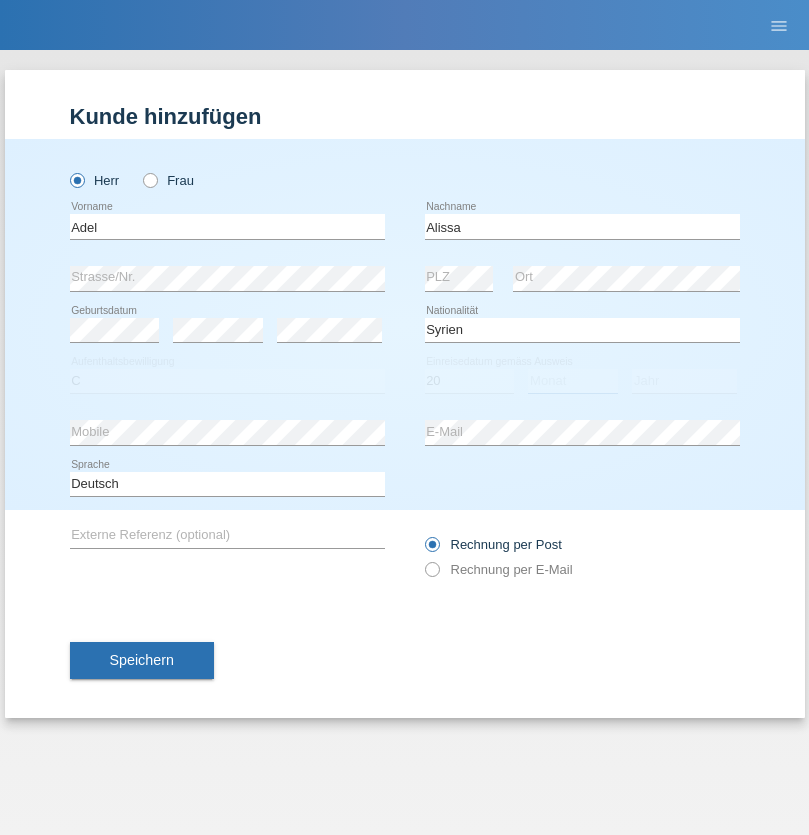 select on "09" 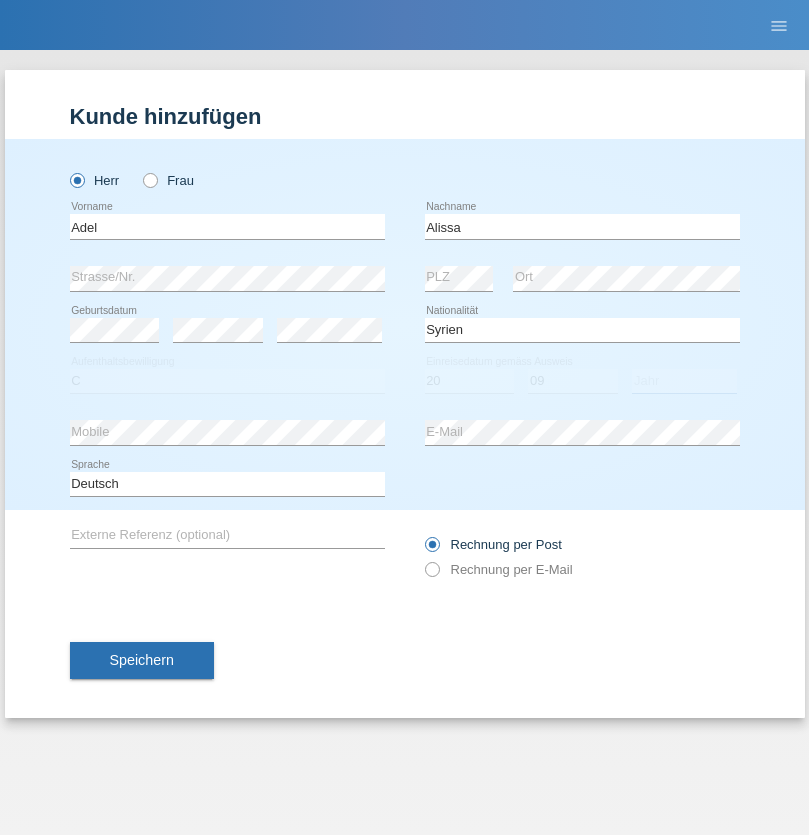 select on "2018" 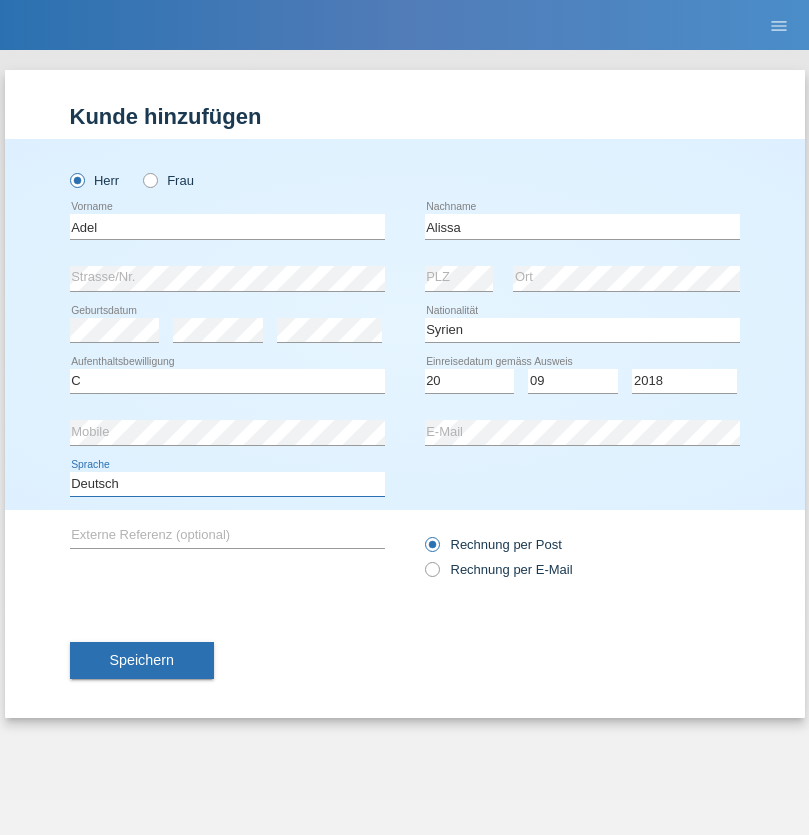 select on "en" 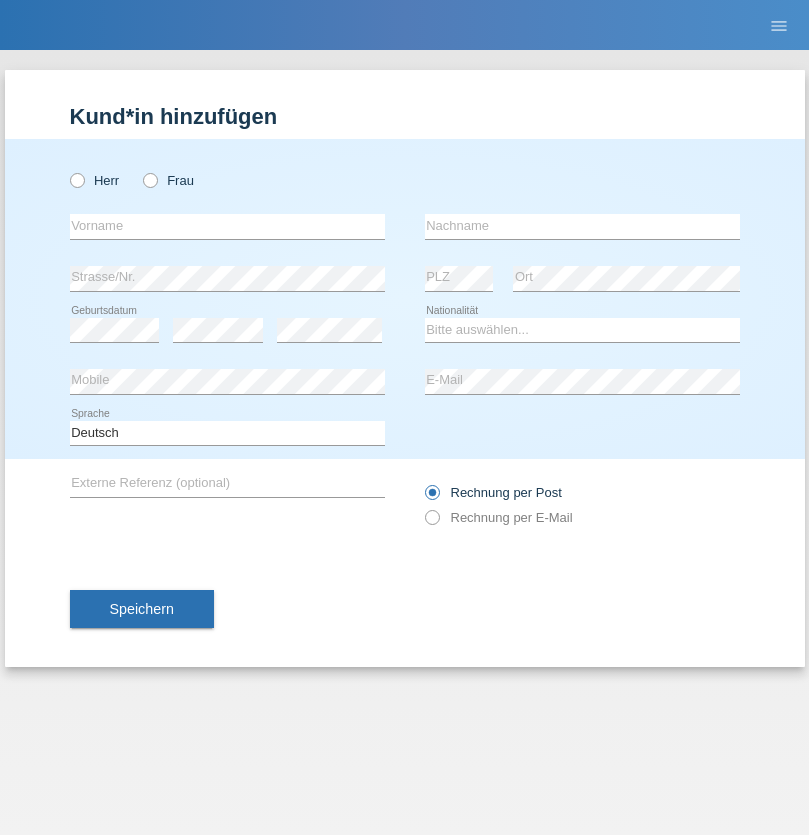 scroll, scrollTop: 0, scrollLeft: 0, axis: both 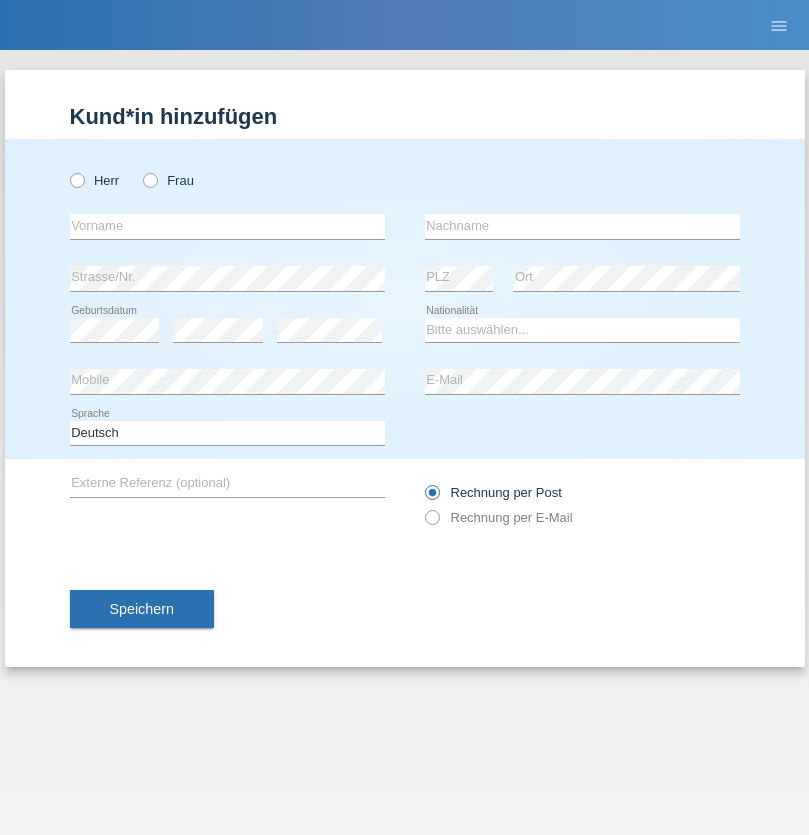 radio on "true" 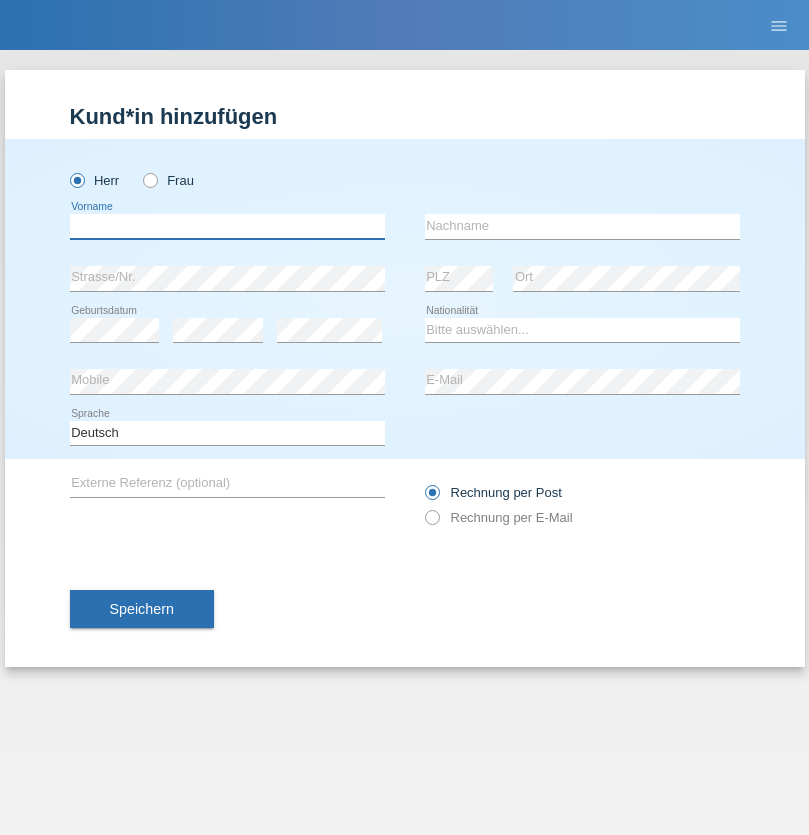 click at bounding box center [227, 226] 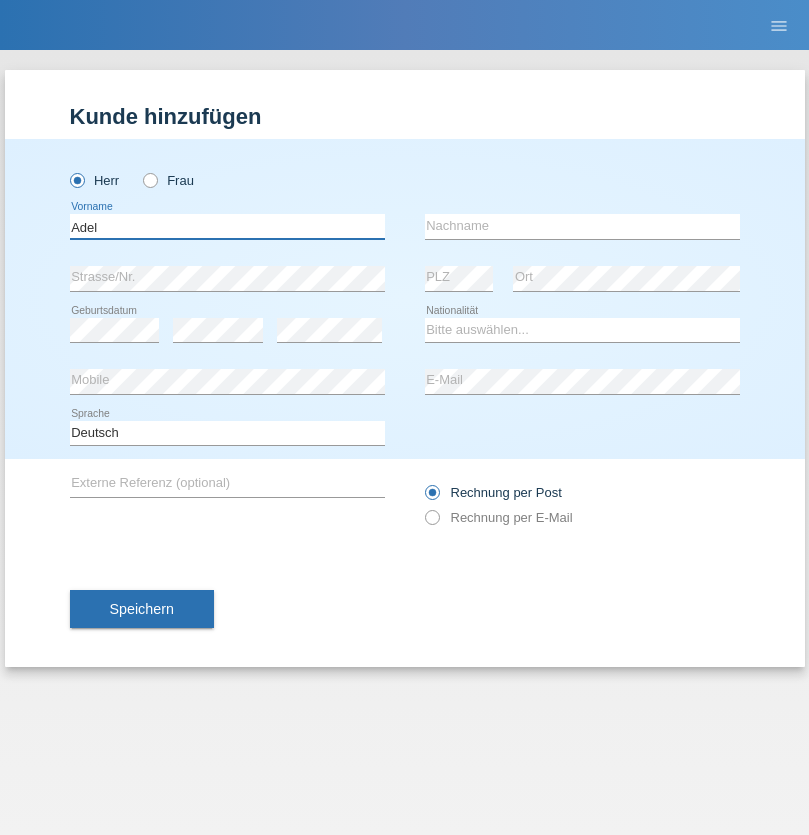 type on "Adel" 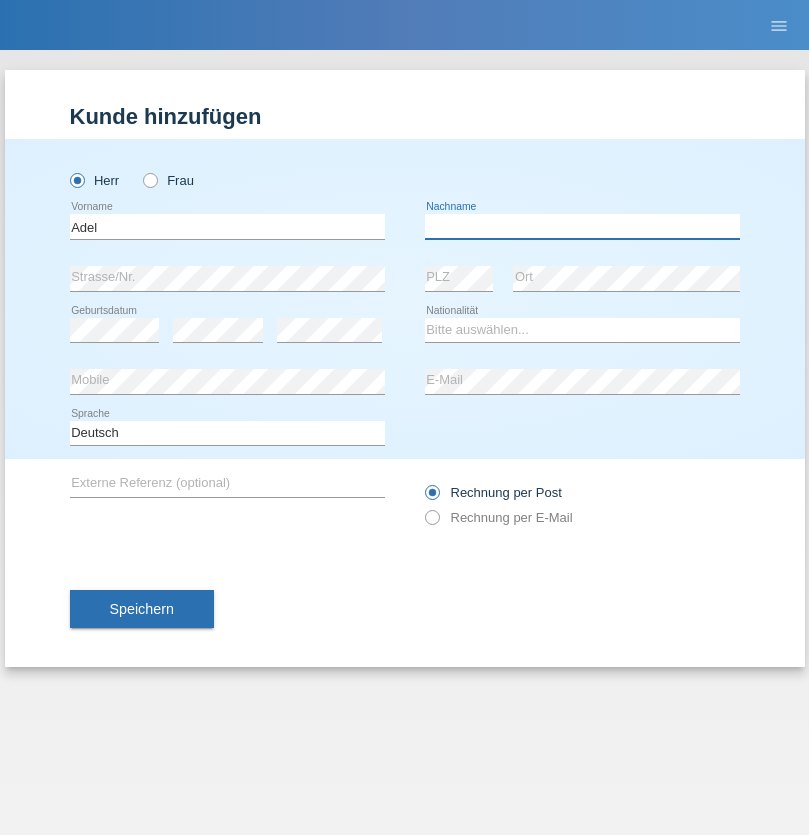 click at bounding box center (582, 226) 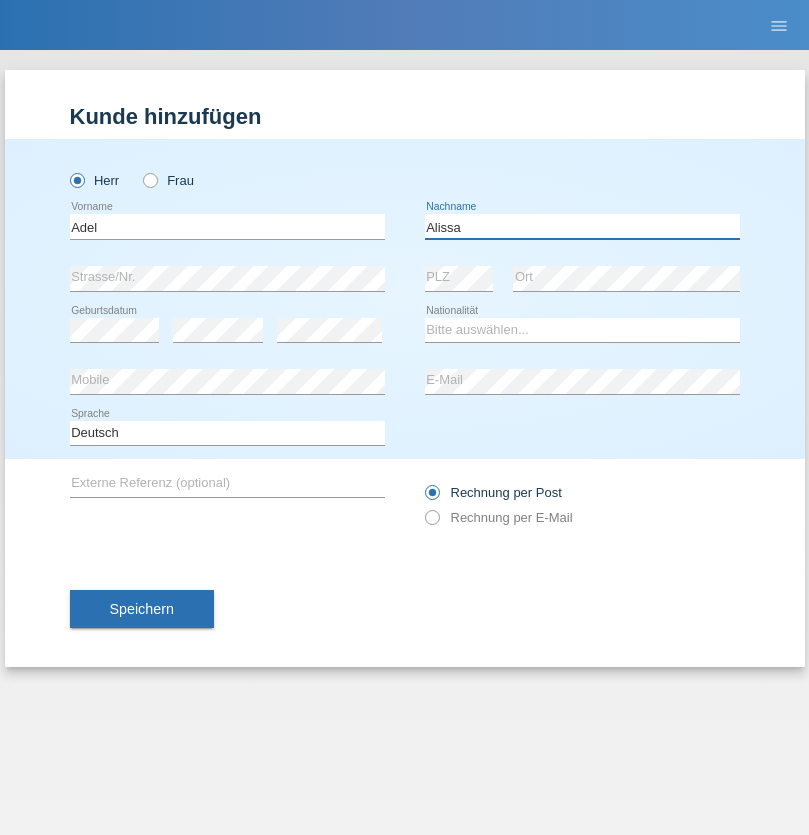 type on "Alissa" 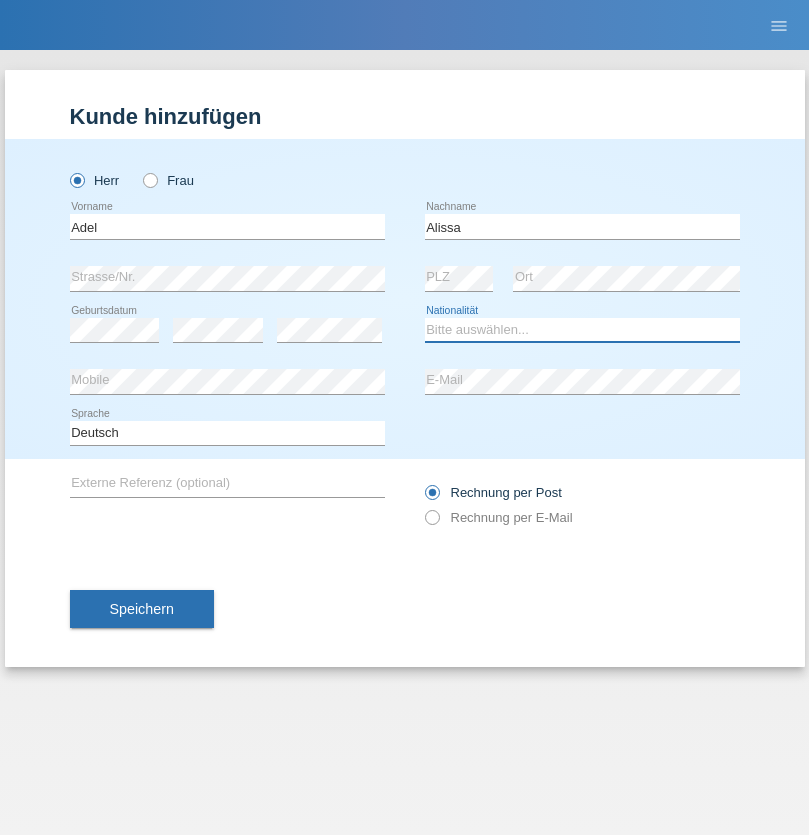 select on "SY" 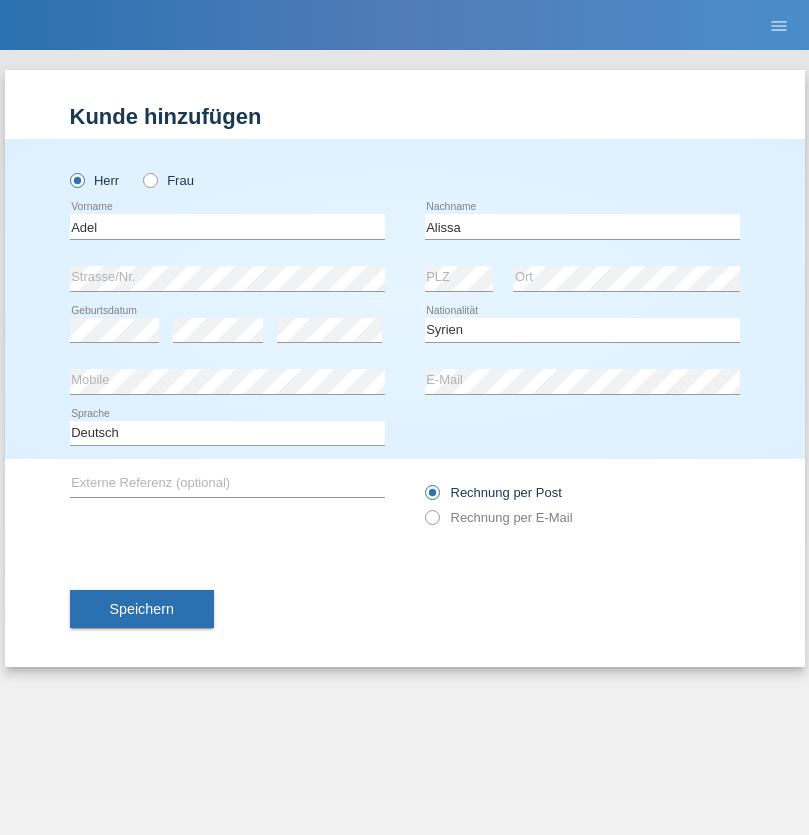 select on "C" 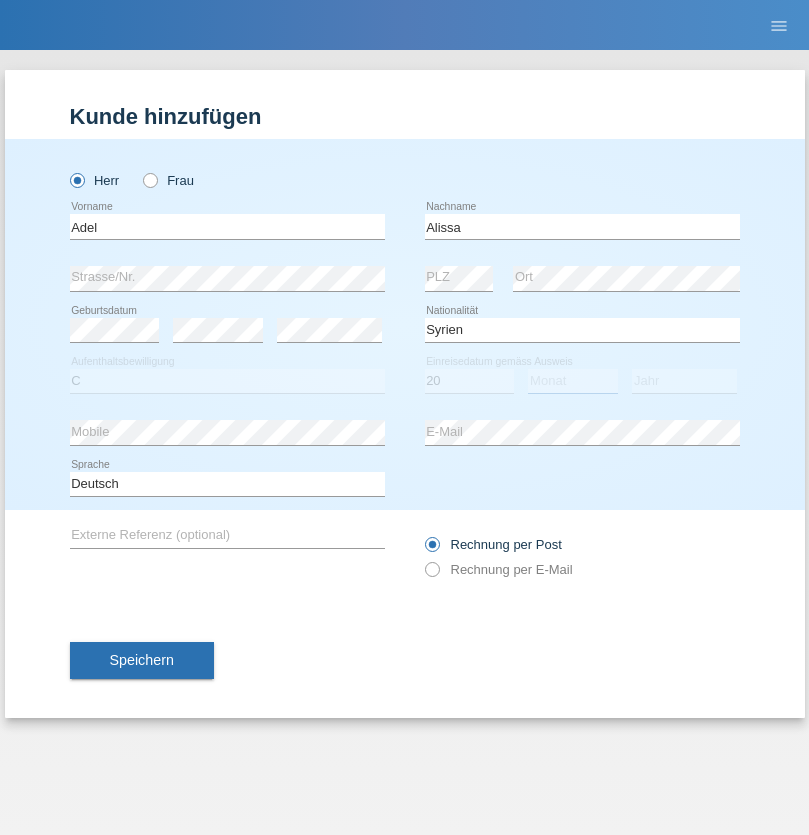 select on "09" 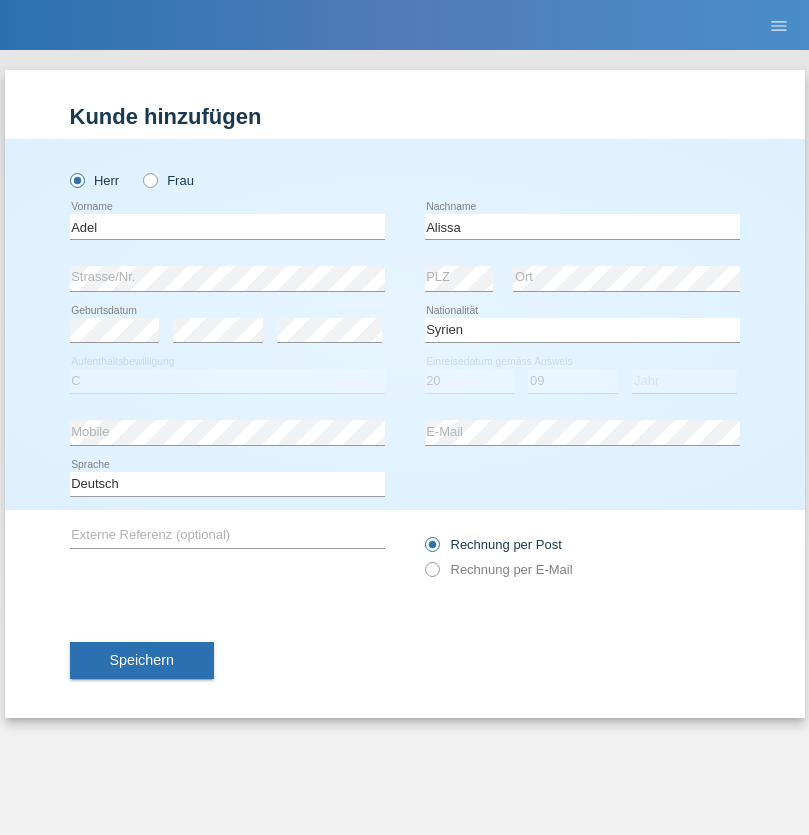 select on "2018" 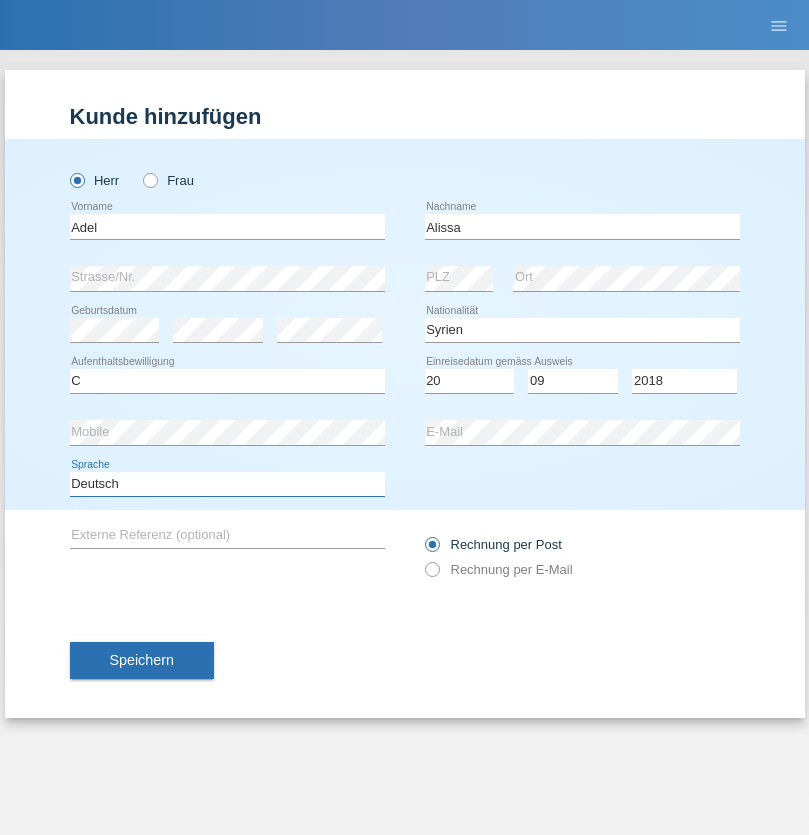 select on "en" 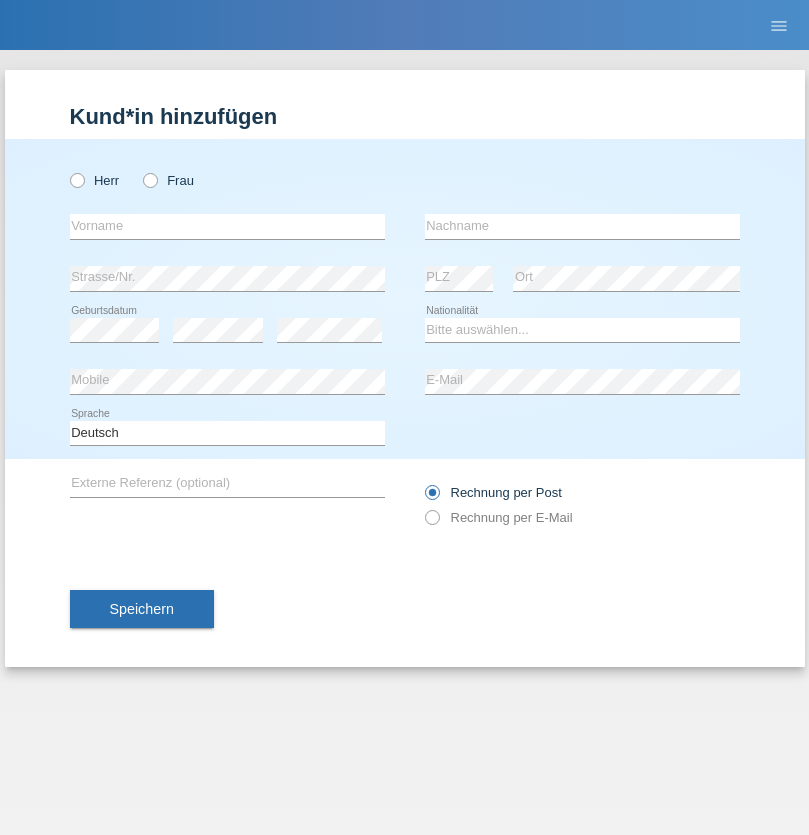 scroll, scrollTop: 0, scrollLeft: 0, axis: both 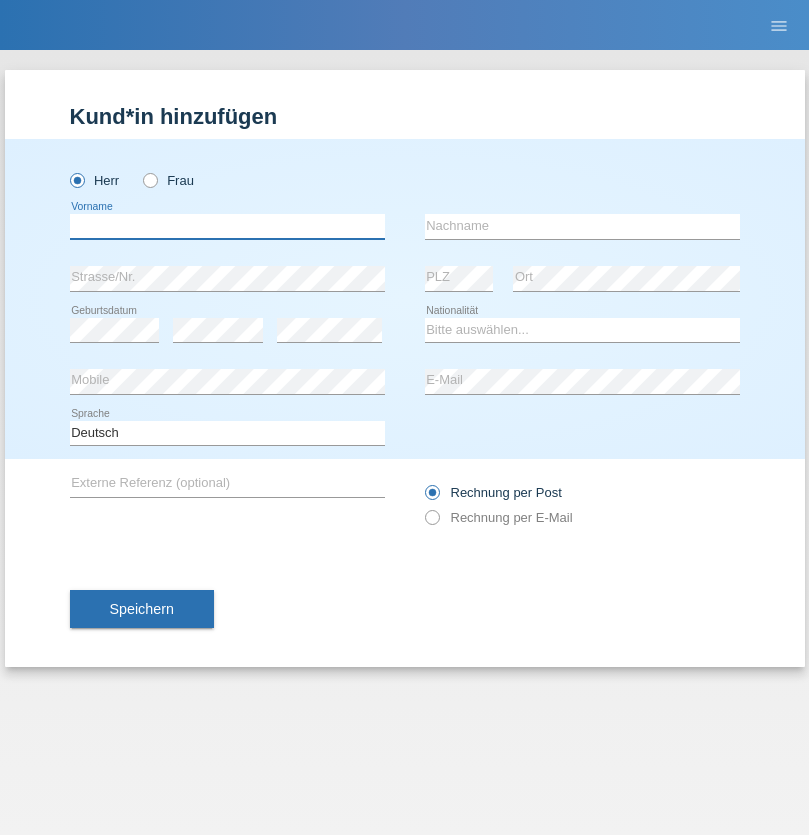click at bounding box center (227, 226) 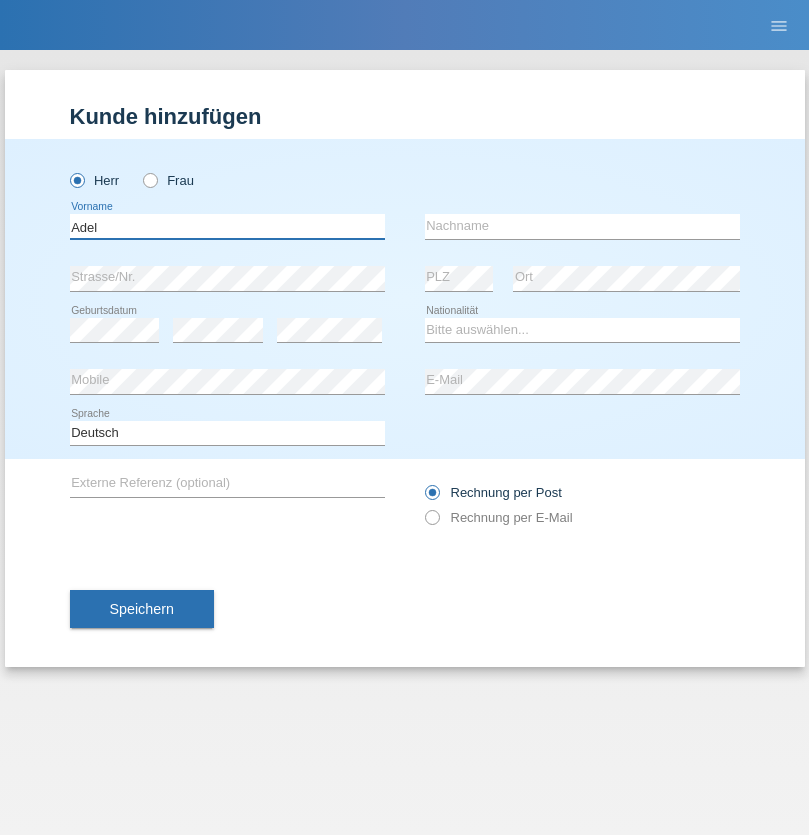 type on "Adel" 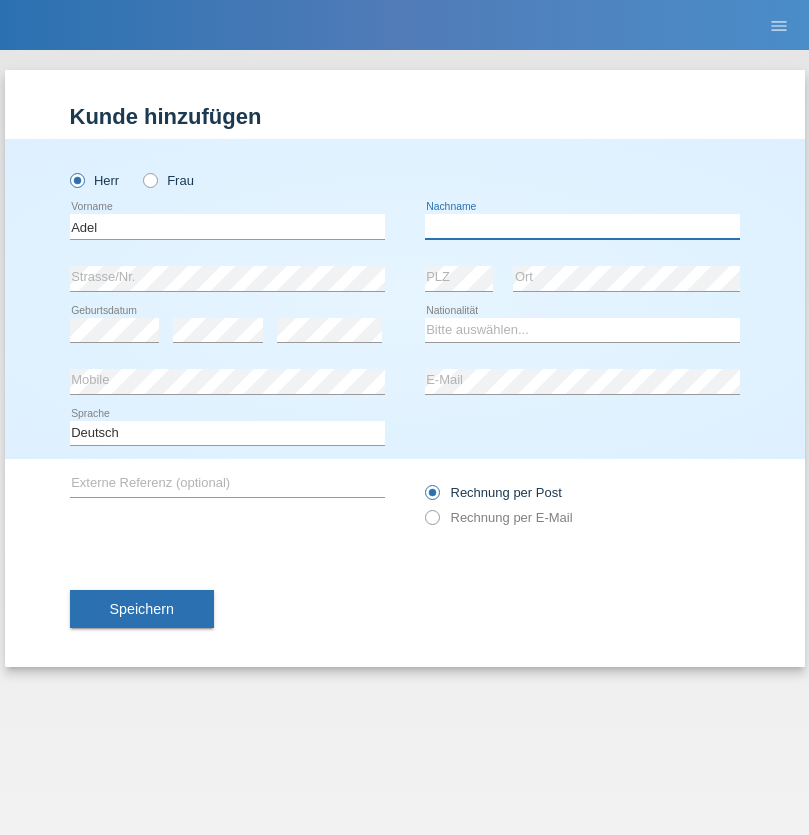 click at bounding box center (582, 226) 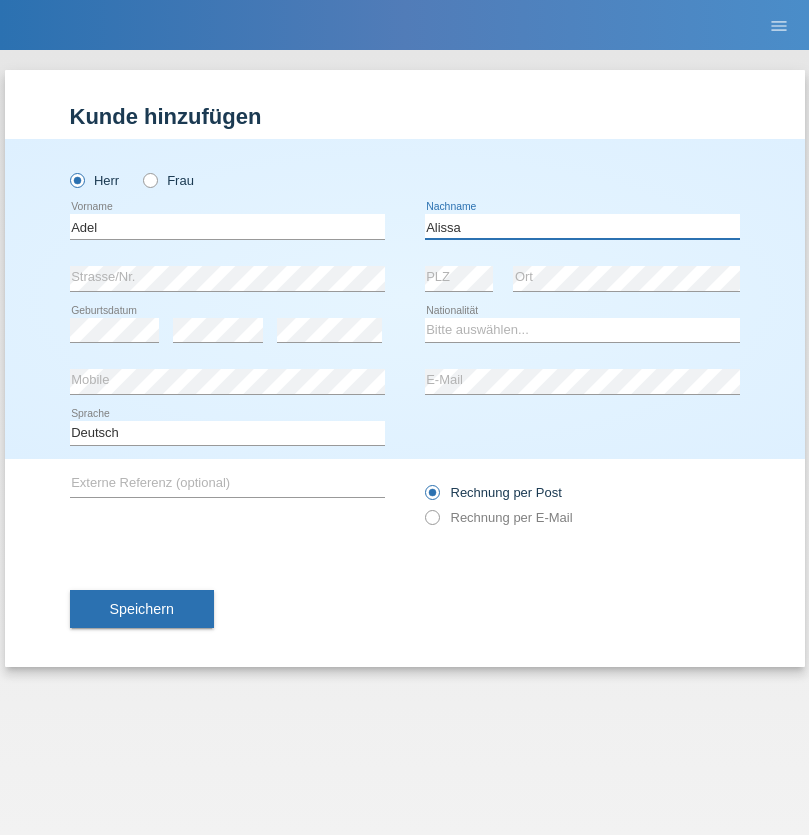 type on "Alissa" 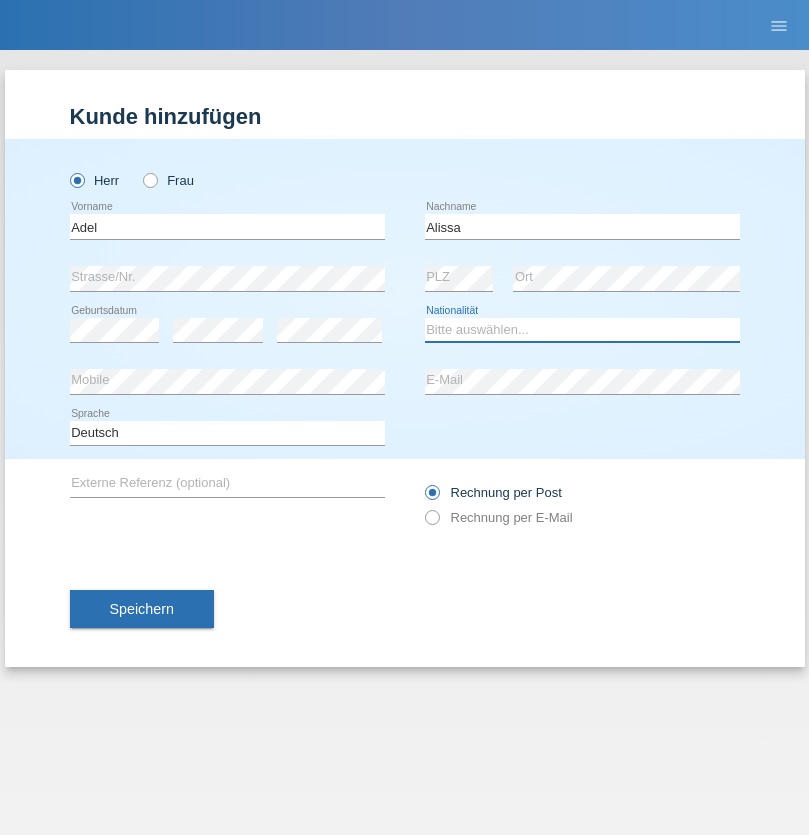 select on "SY" 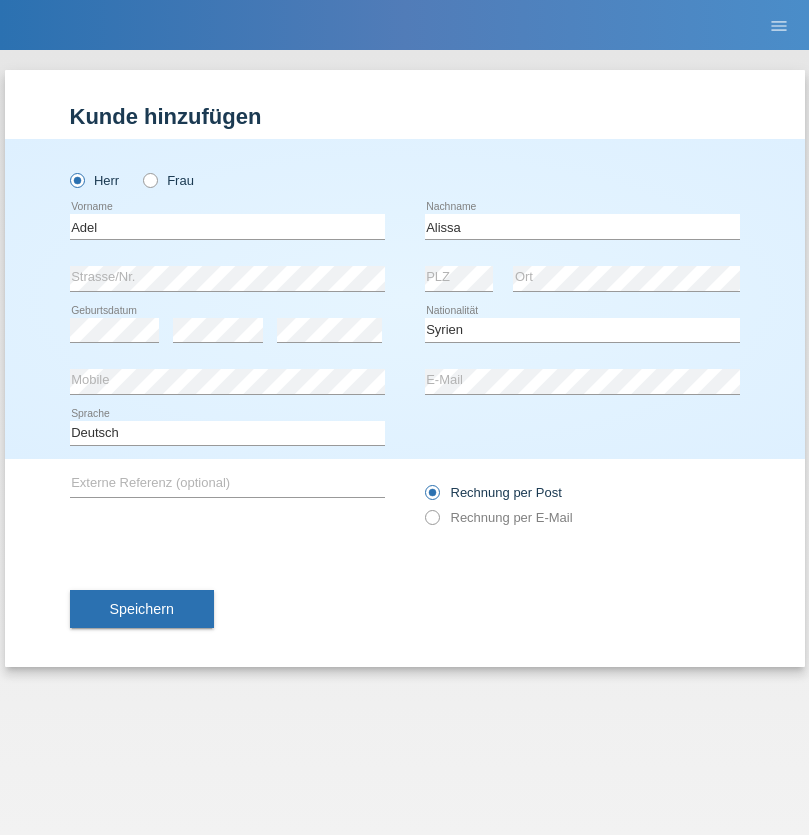 select on "C" 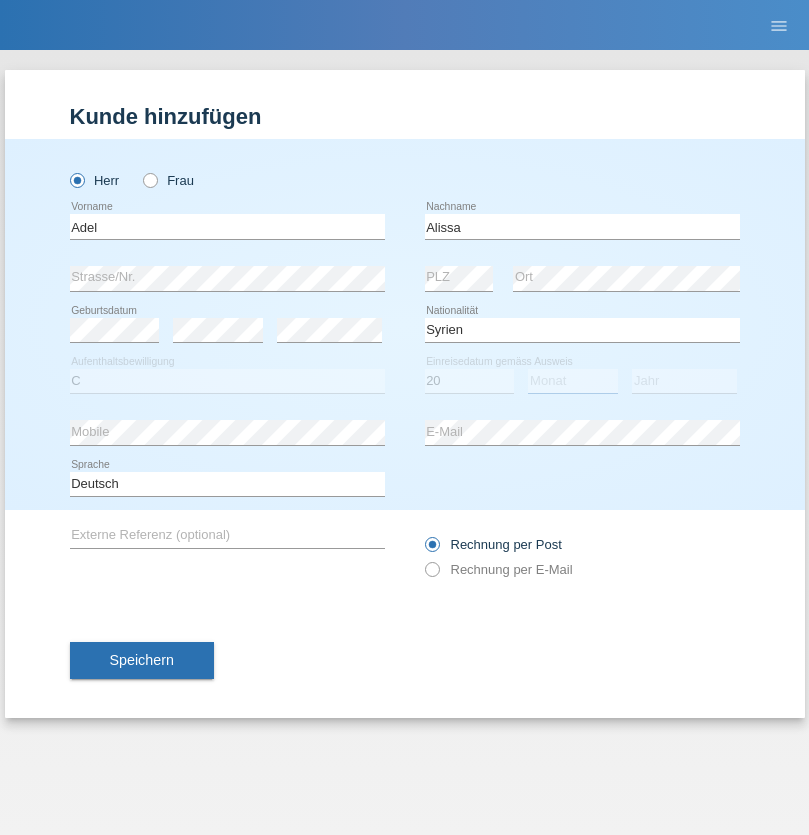 select on "09" 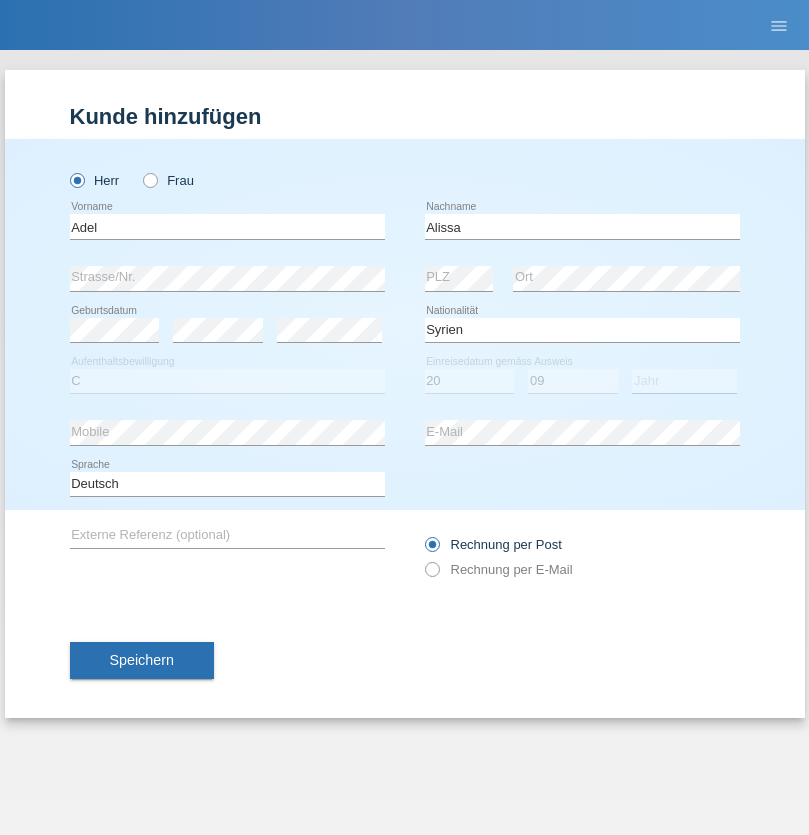 select on "2018" 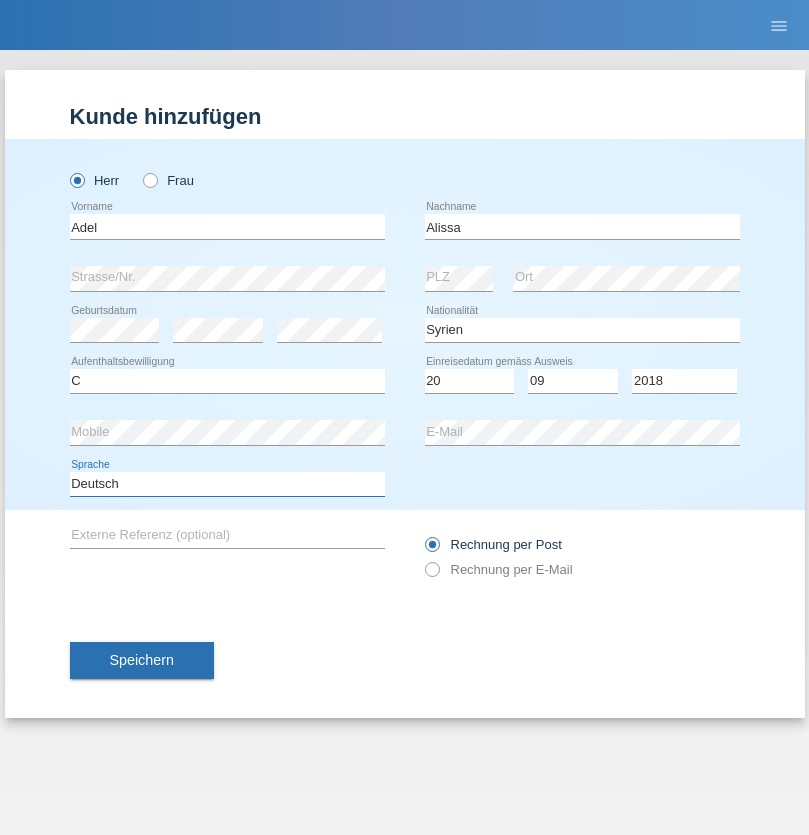 select on "en" 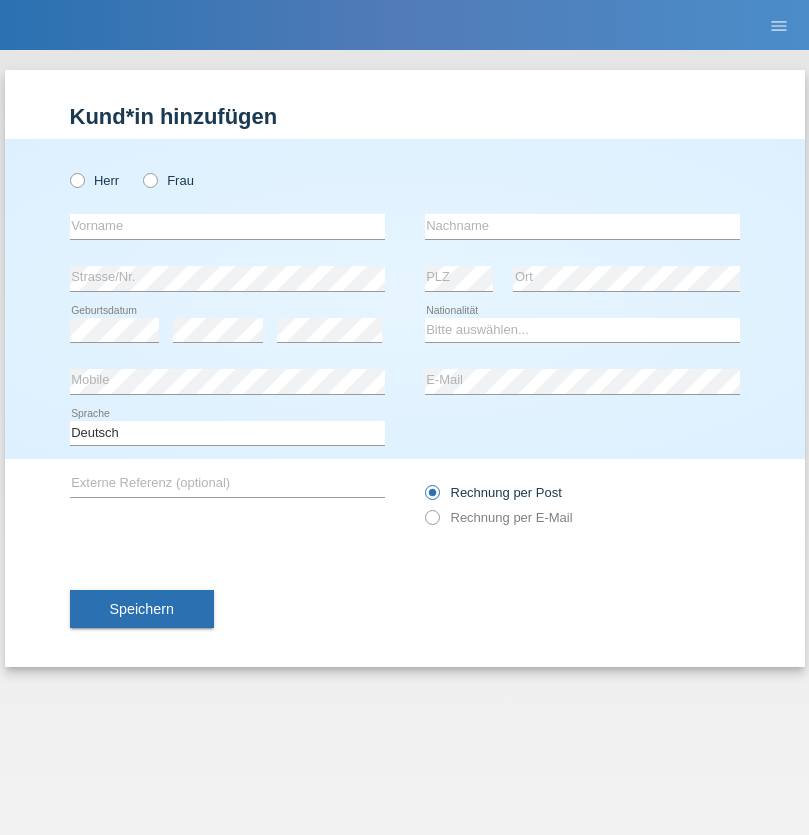scroll, scrollTop: 0, scrollLeft: 0, axis: both 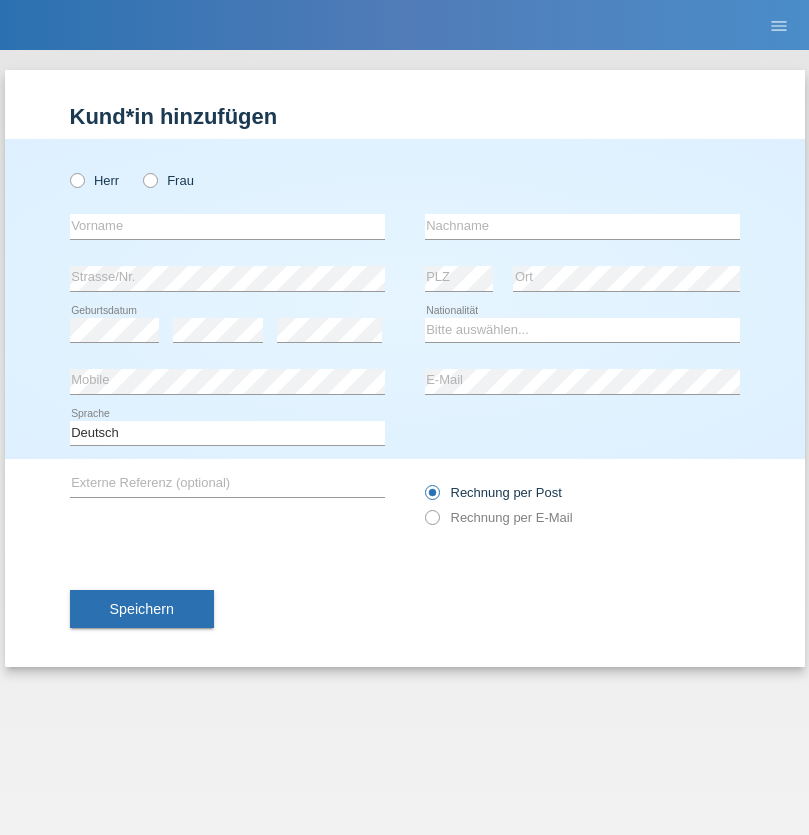 radio on "true" 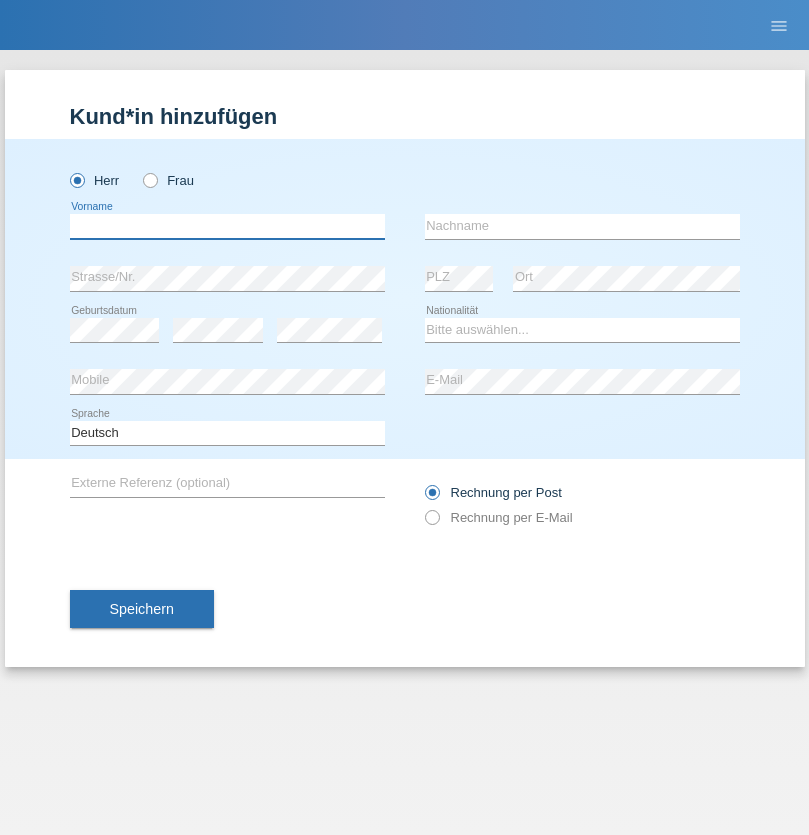 click at bounding box center [227, 226] 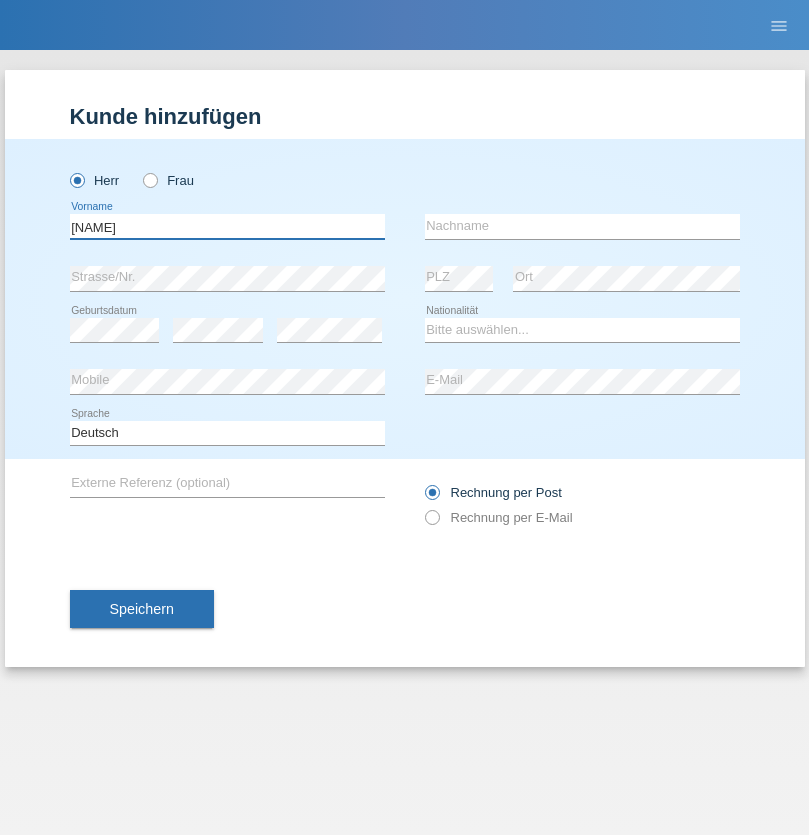 type on "[NAME]" 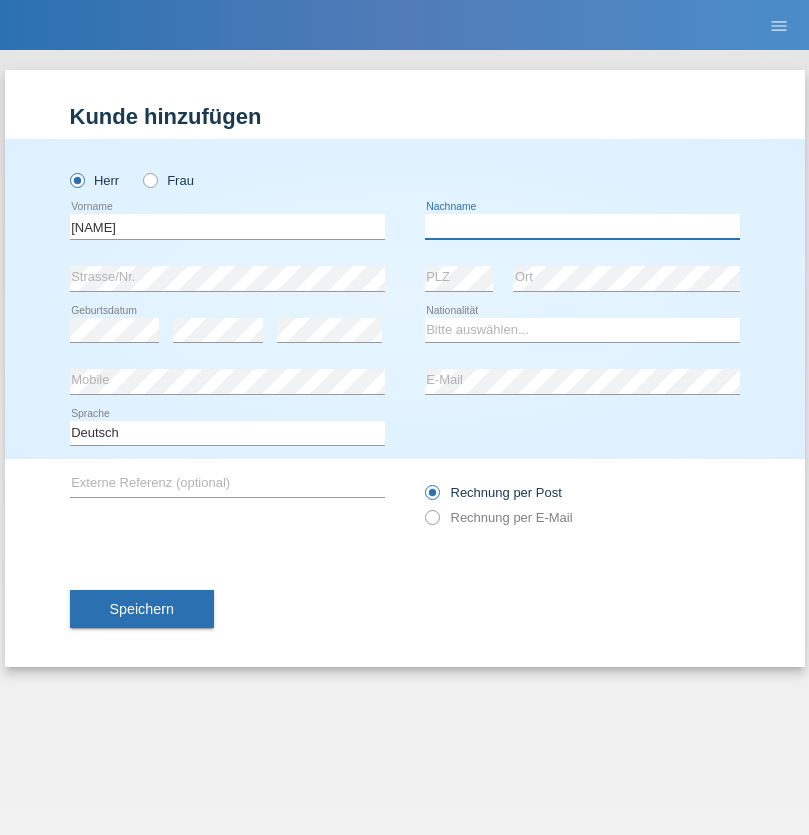 click at bounding box center [582, 226] 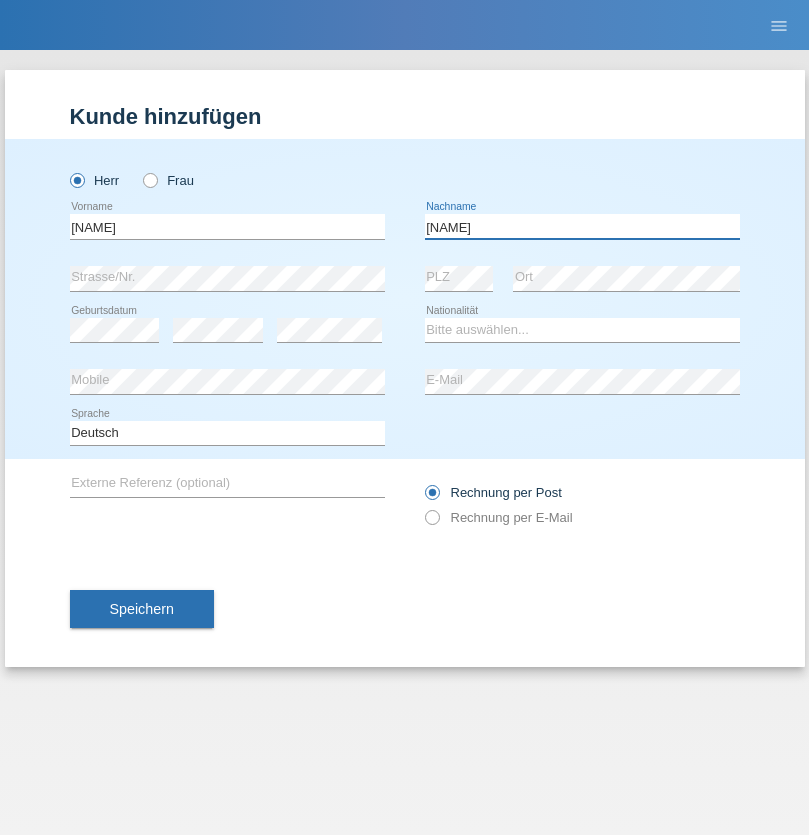 type on "[NAME]" 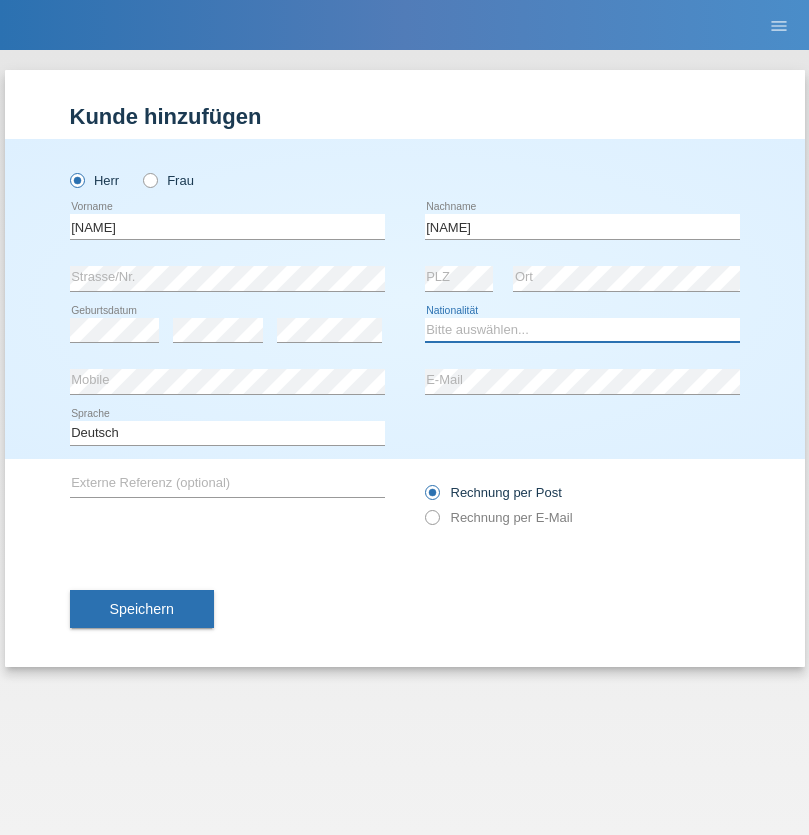select on "CH" 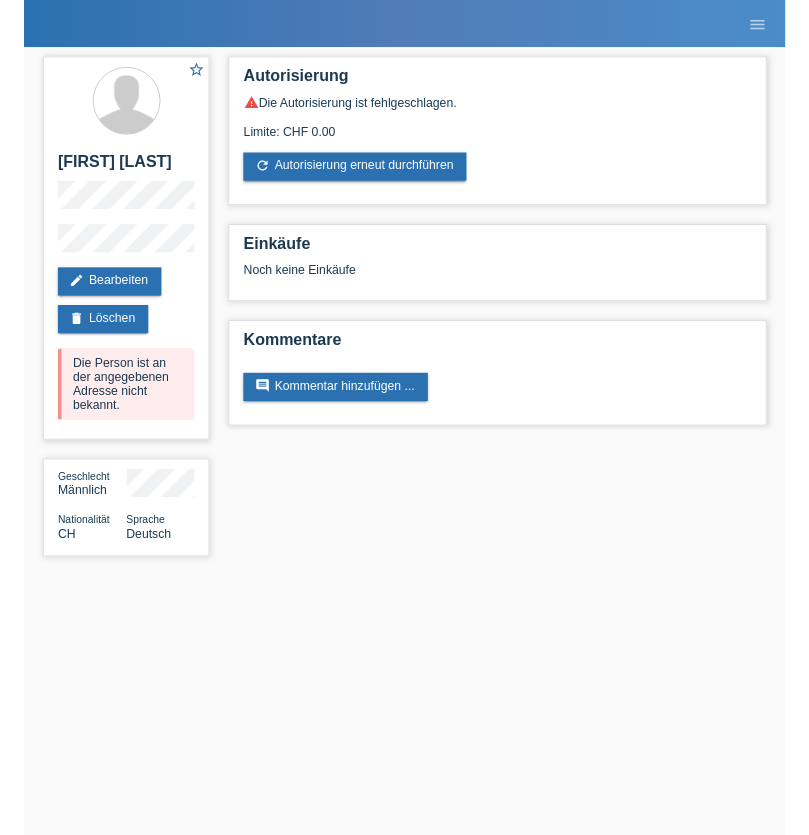 scroll, scrollTop: 0, scrollLeft: 0, axis: both 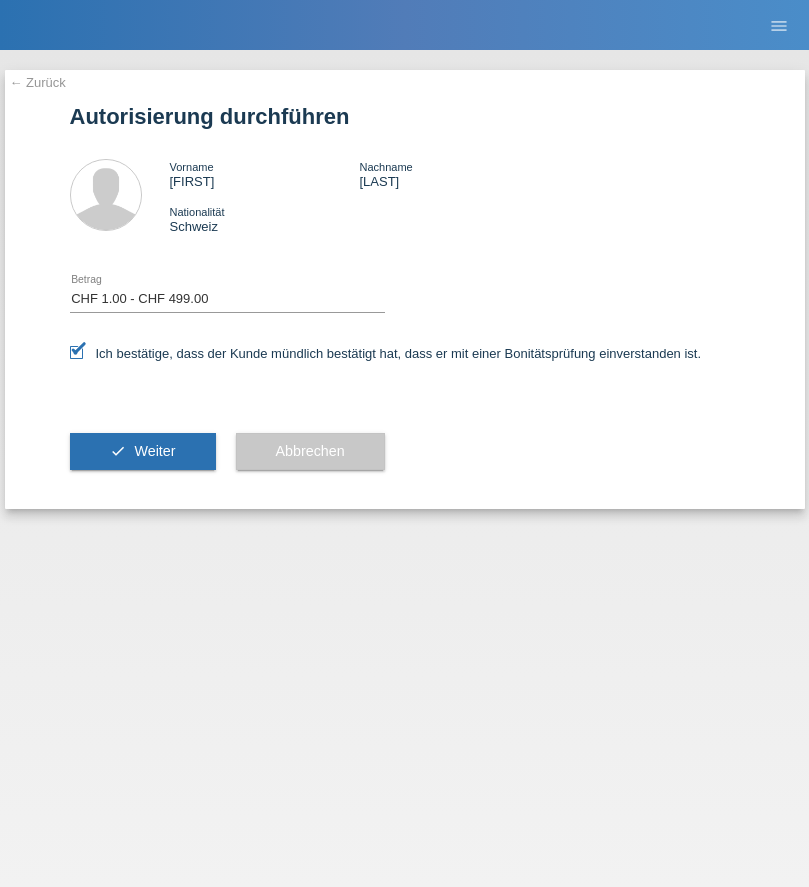 select on "1" 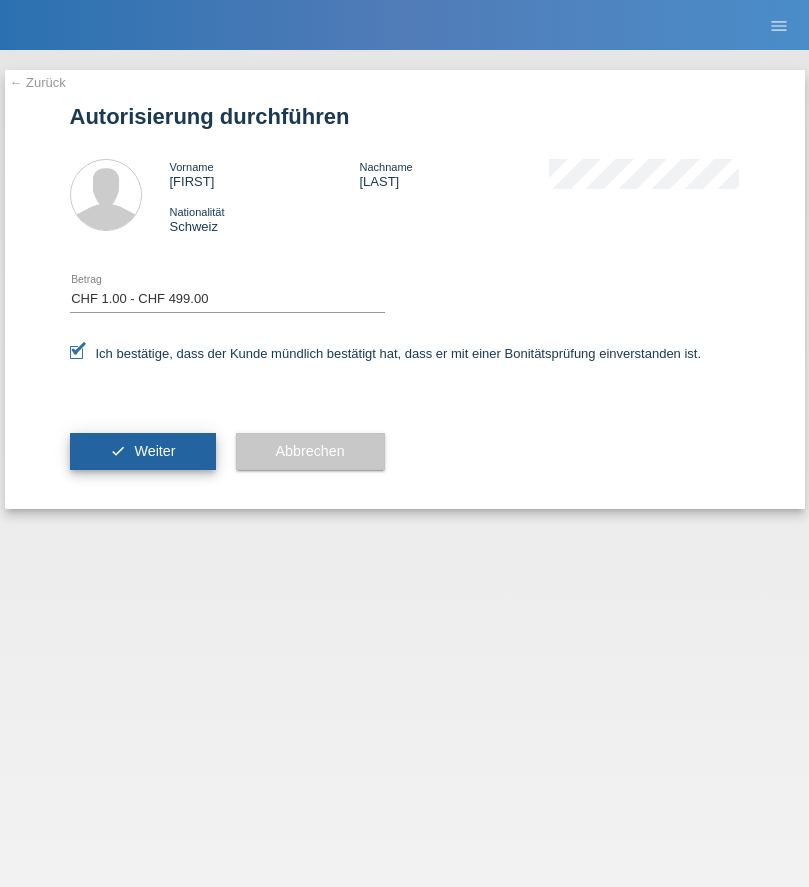 click on "Weiter" at bounding box center (154, 451) 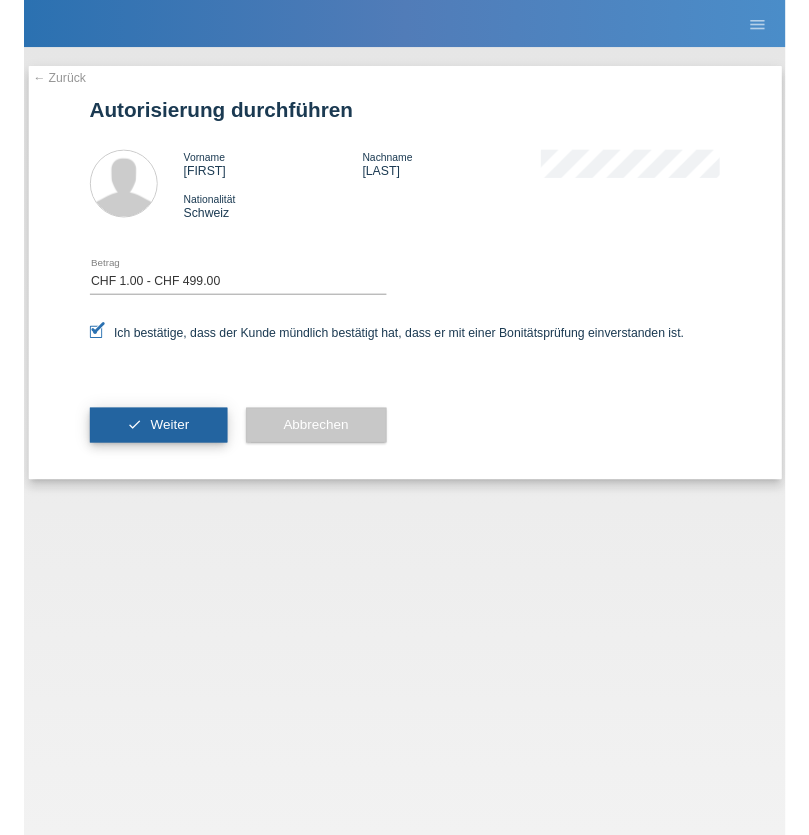 scroll, scrollTop: 0, scrollLeft: 0, axis: both 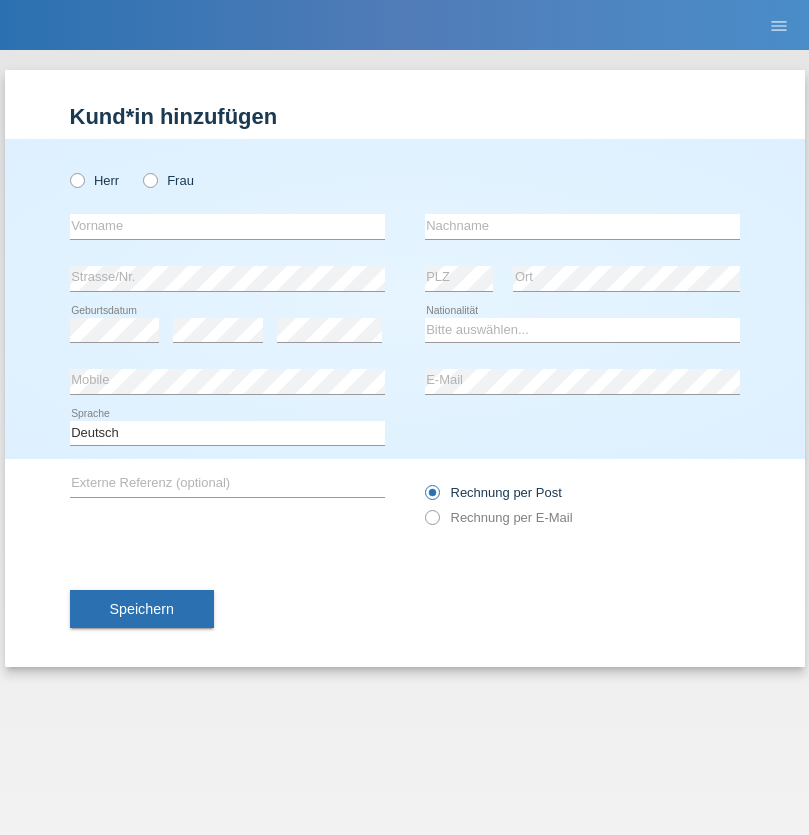 radio on "true" 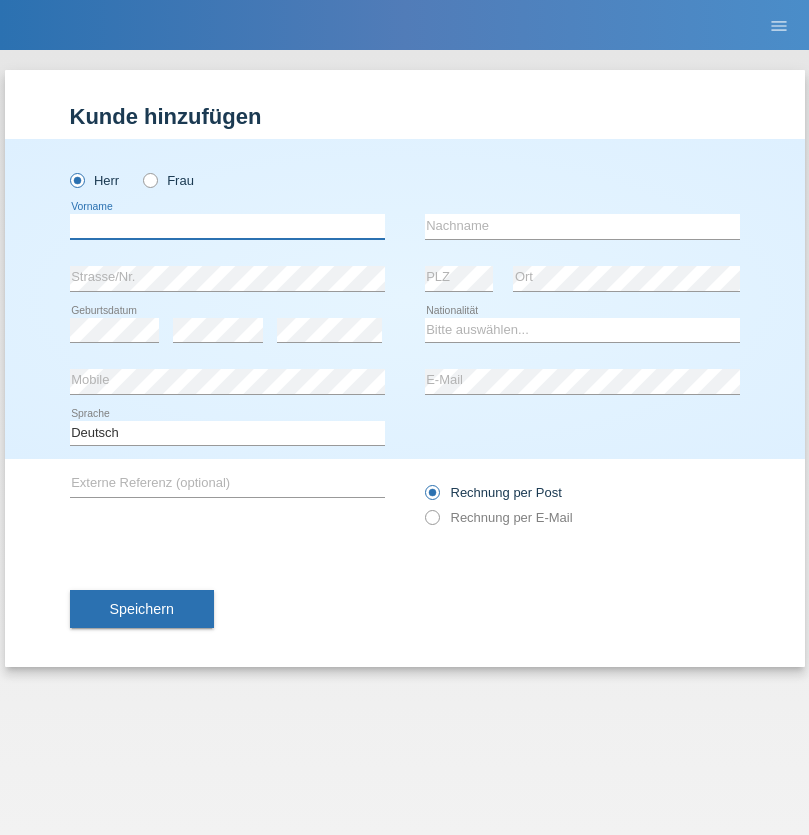 click at bounding box center (227, 226) 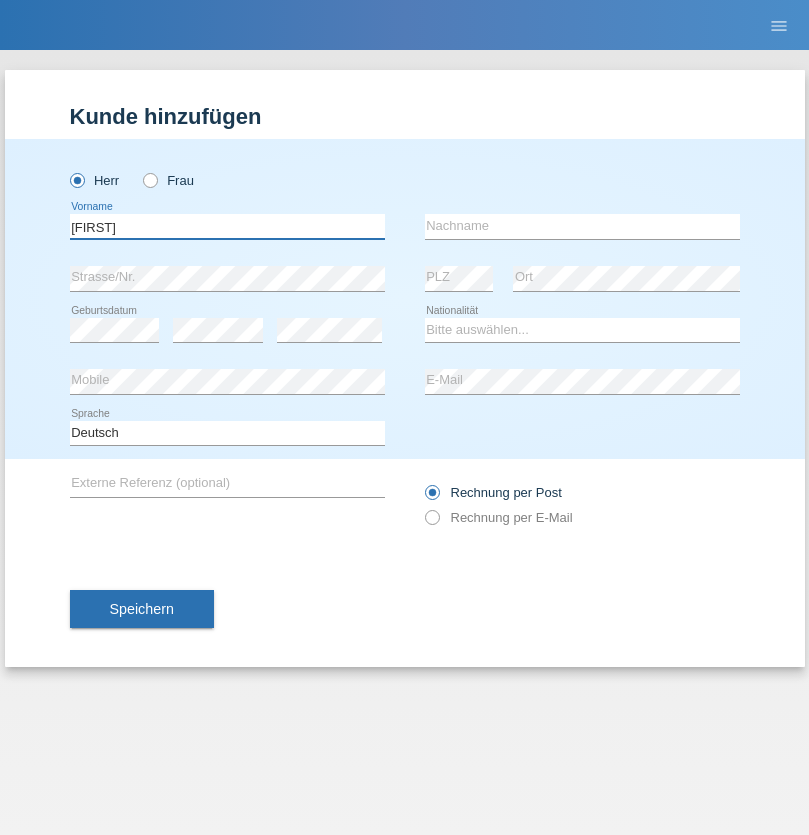 type on "Vincenzo" 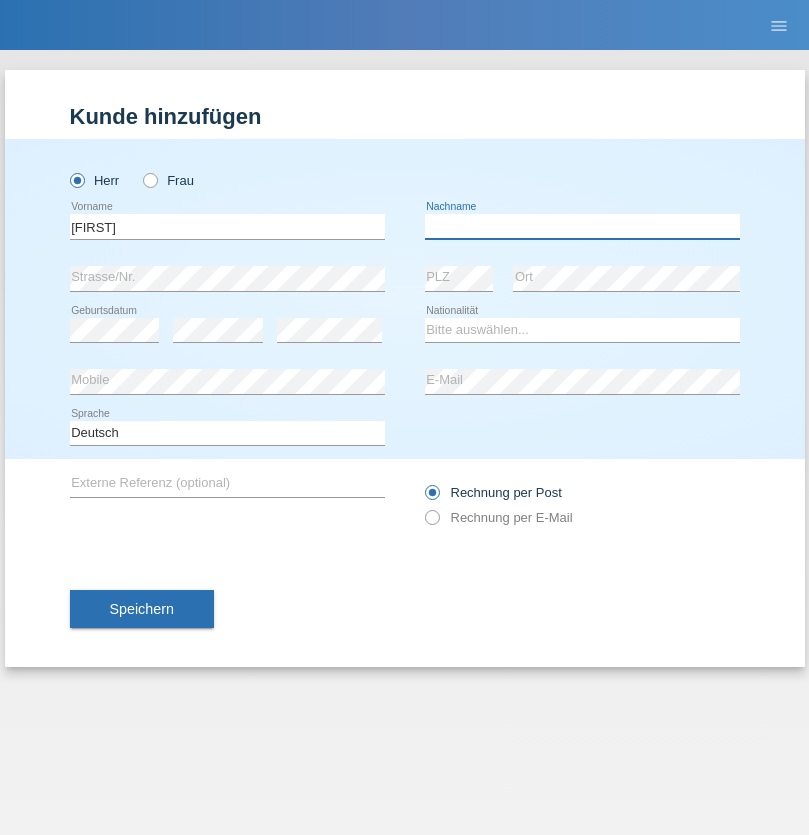 click at bounding box center [582, 226] 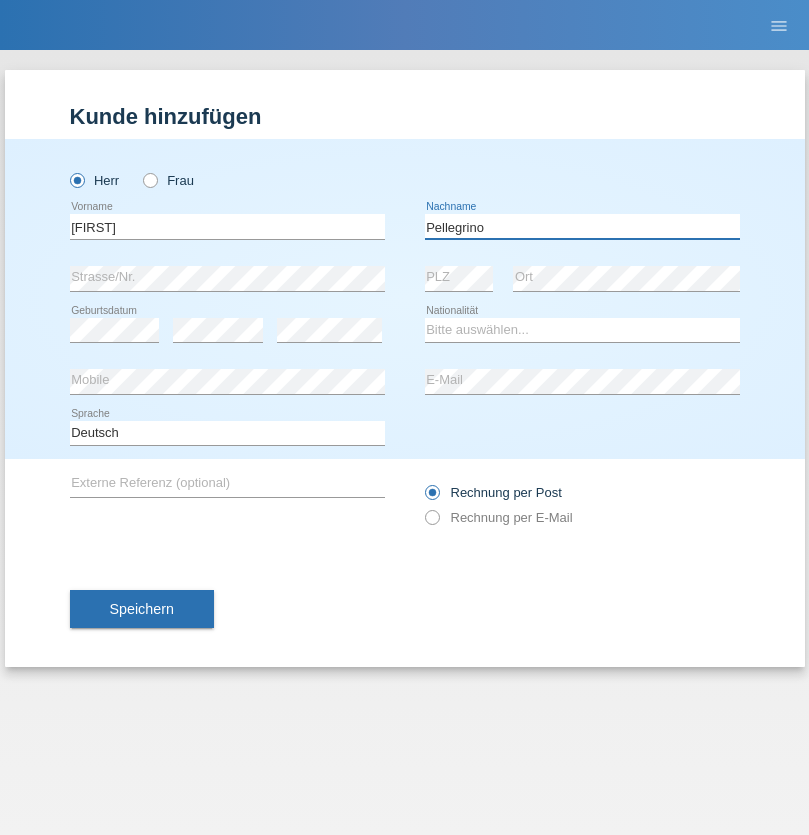 type on "Pellegrino" 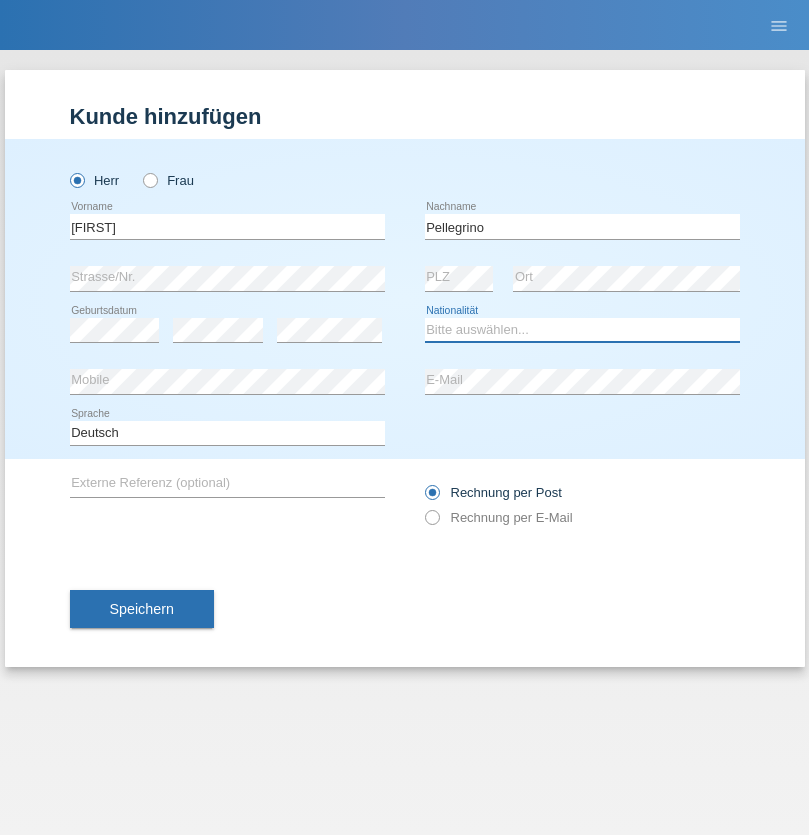 select on "IT" 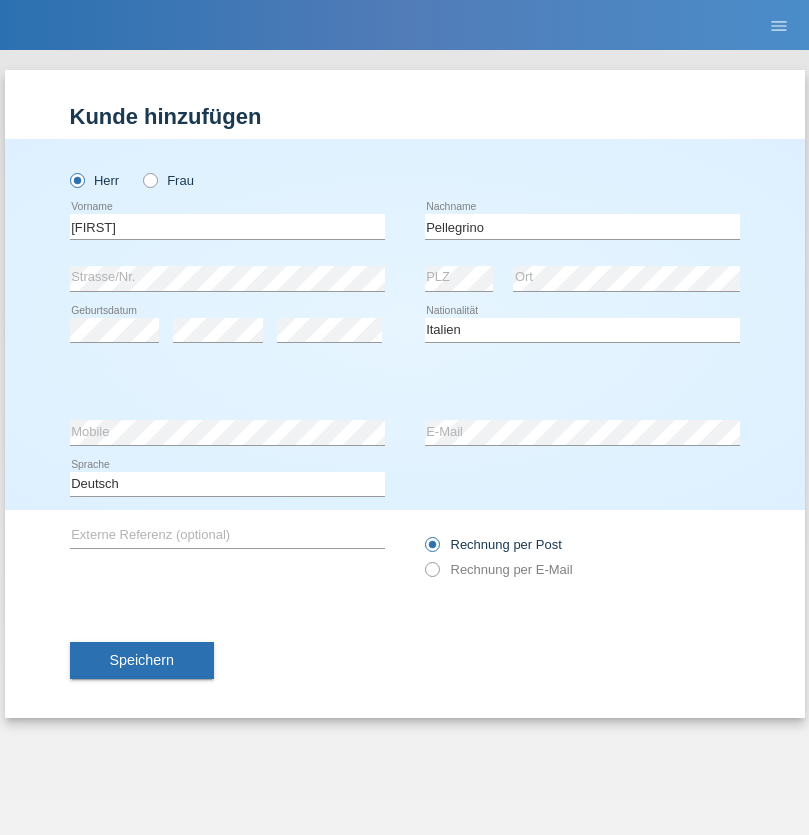 select on "C" 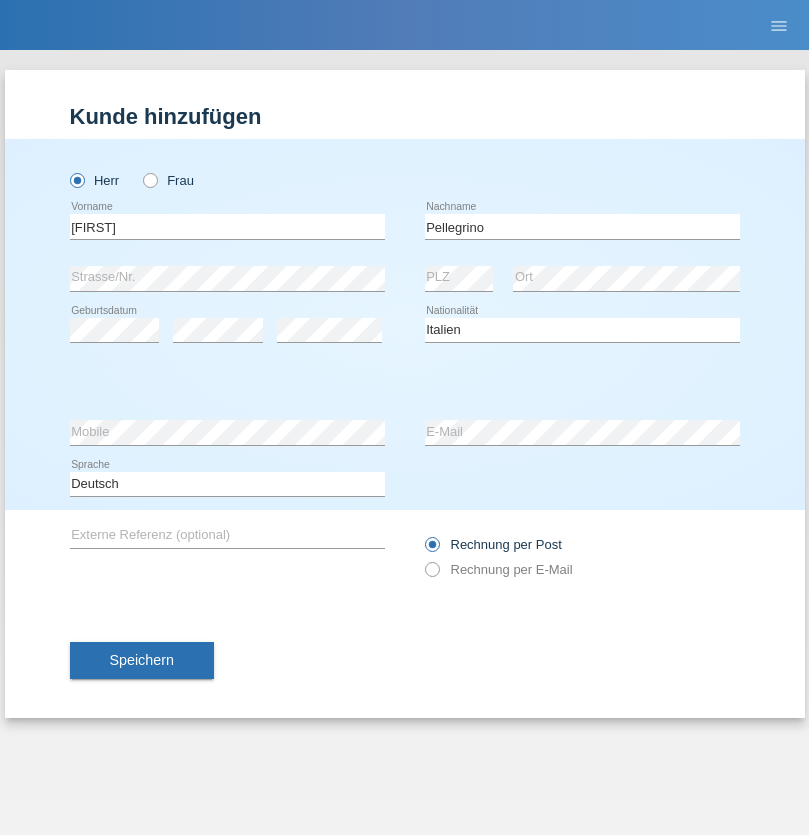 select on "07" 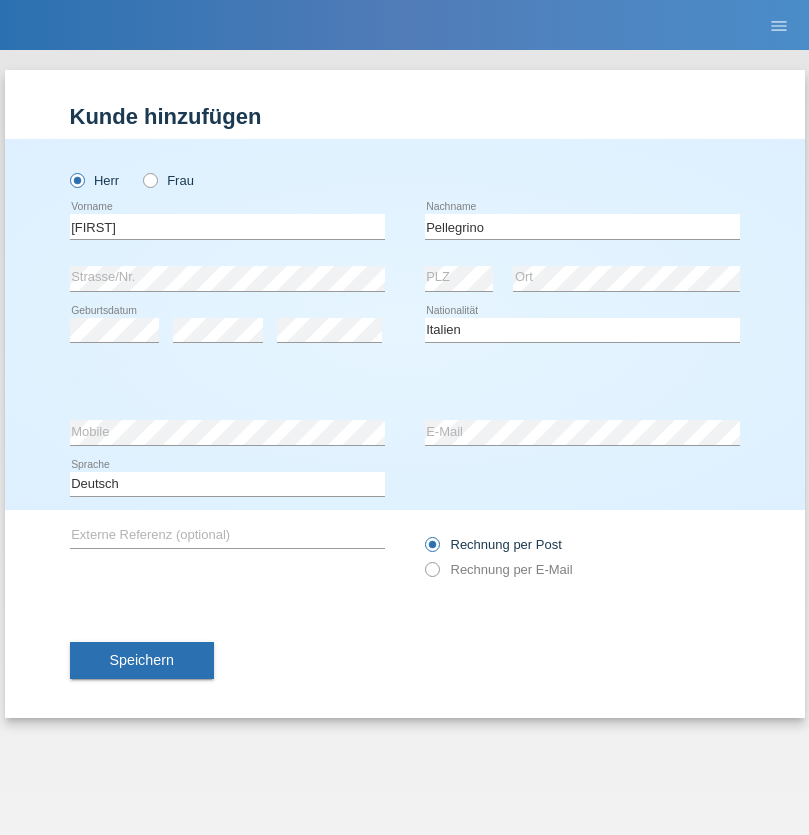 select on "07" 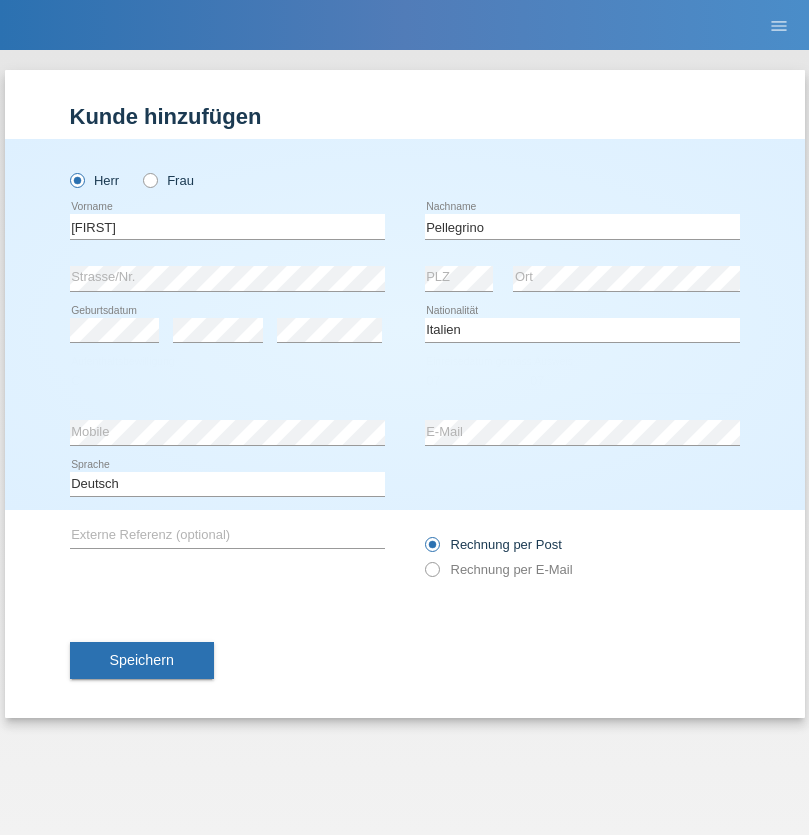 select on "2021" 